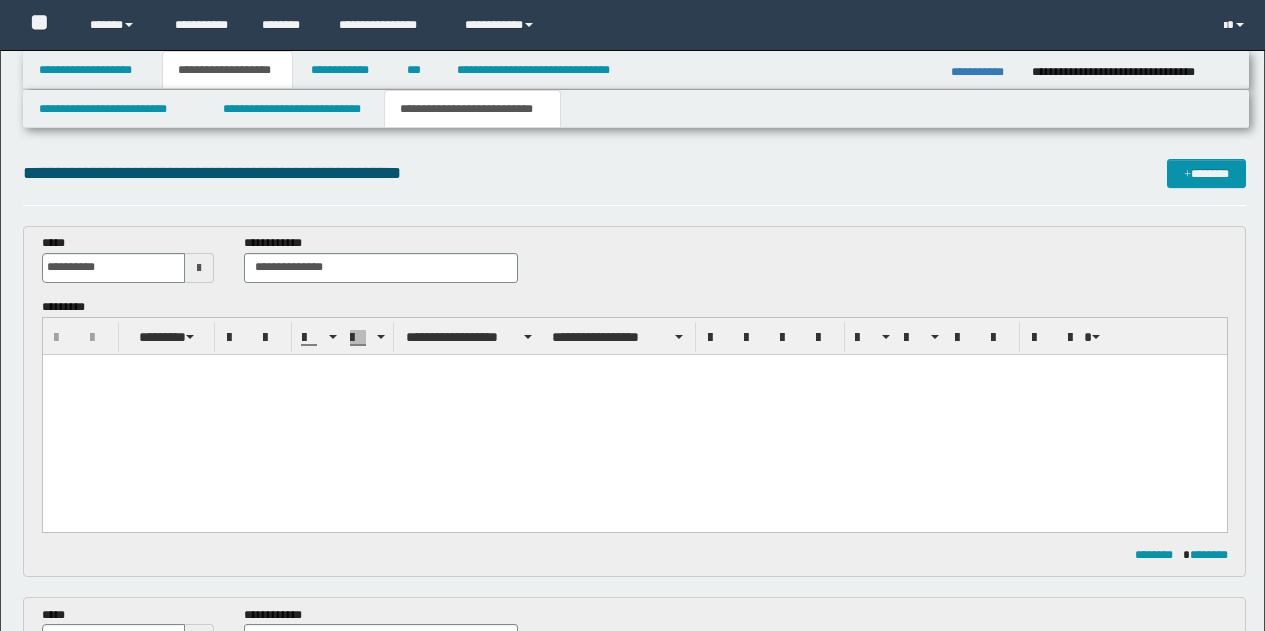 scroll, scrollTop: 400, scrollLeft: 0, axis: vertical 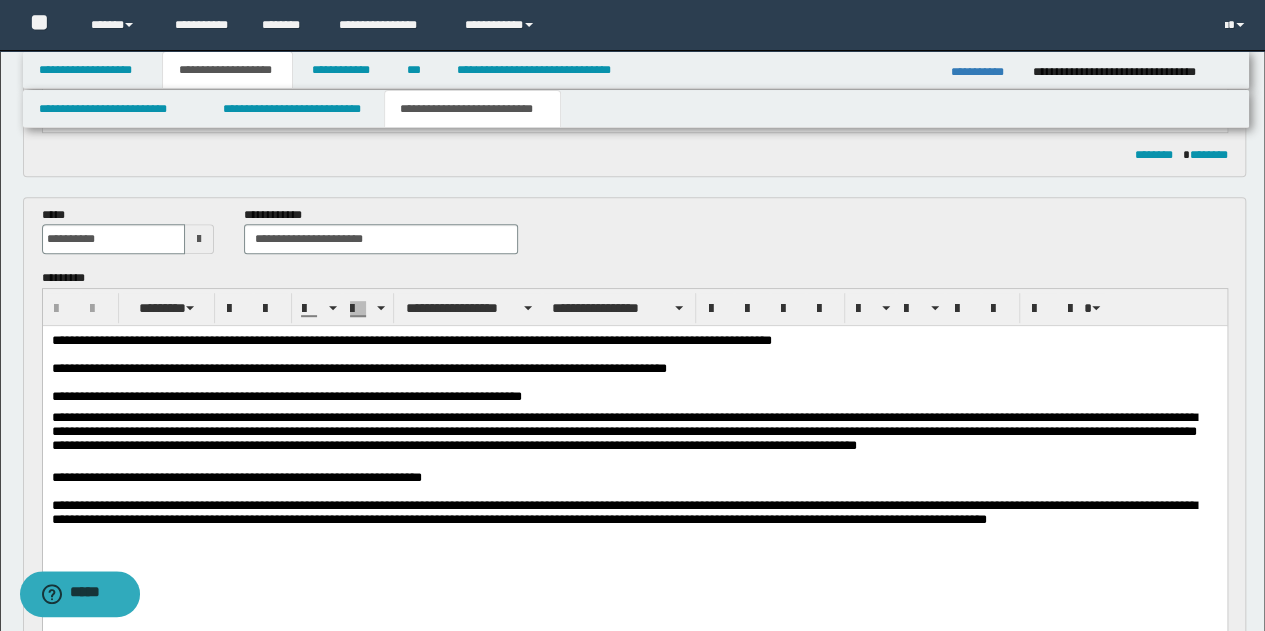 click on "**********" at bounding box center (634, 458) 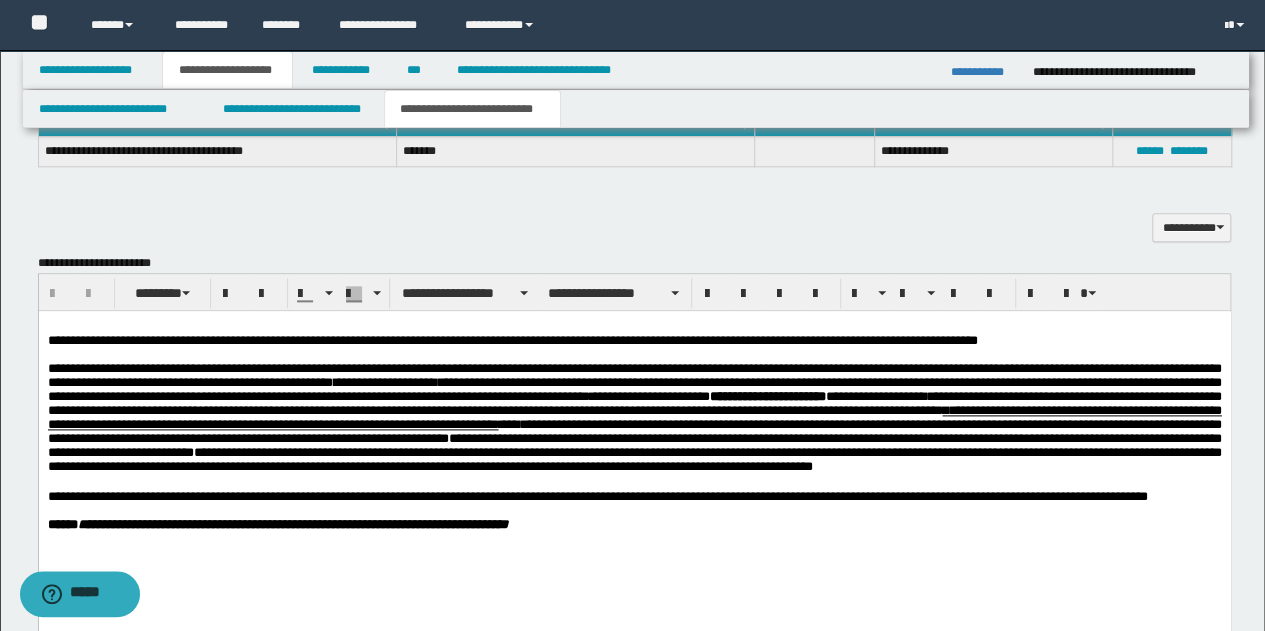 scroll, scrollTop: 1100, scrollLeft: 0, axis: vertical 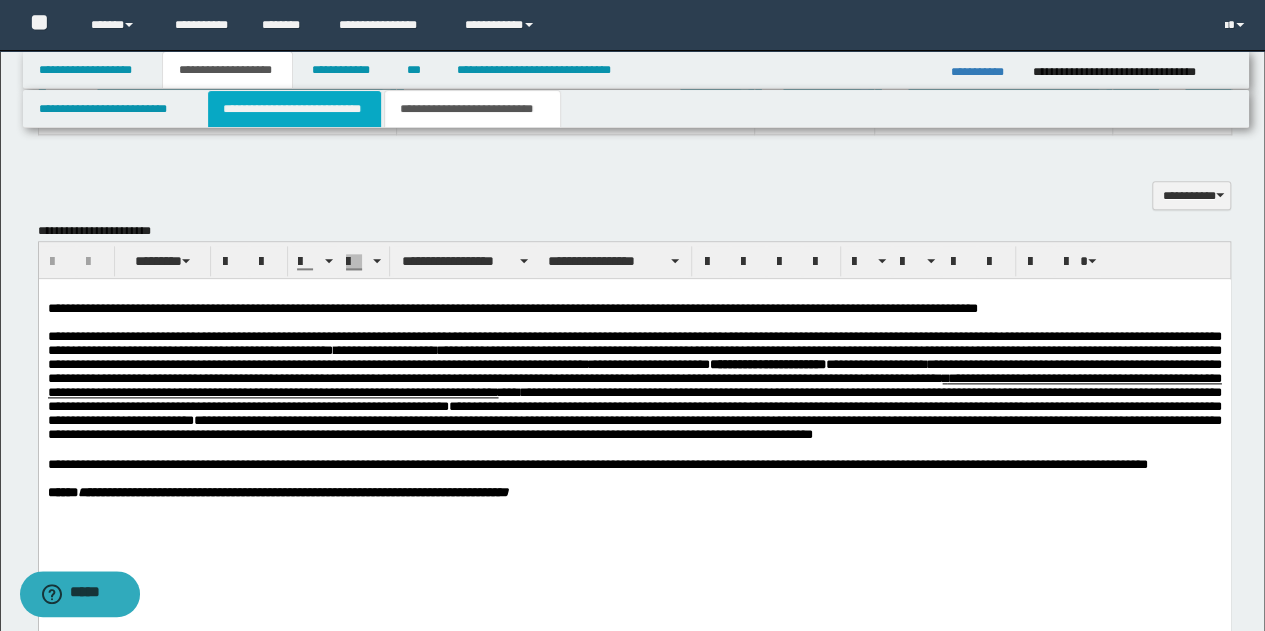 click on "**********" at bounding box center [294, 109] 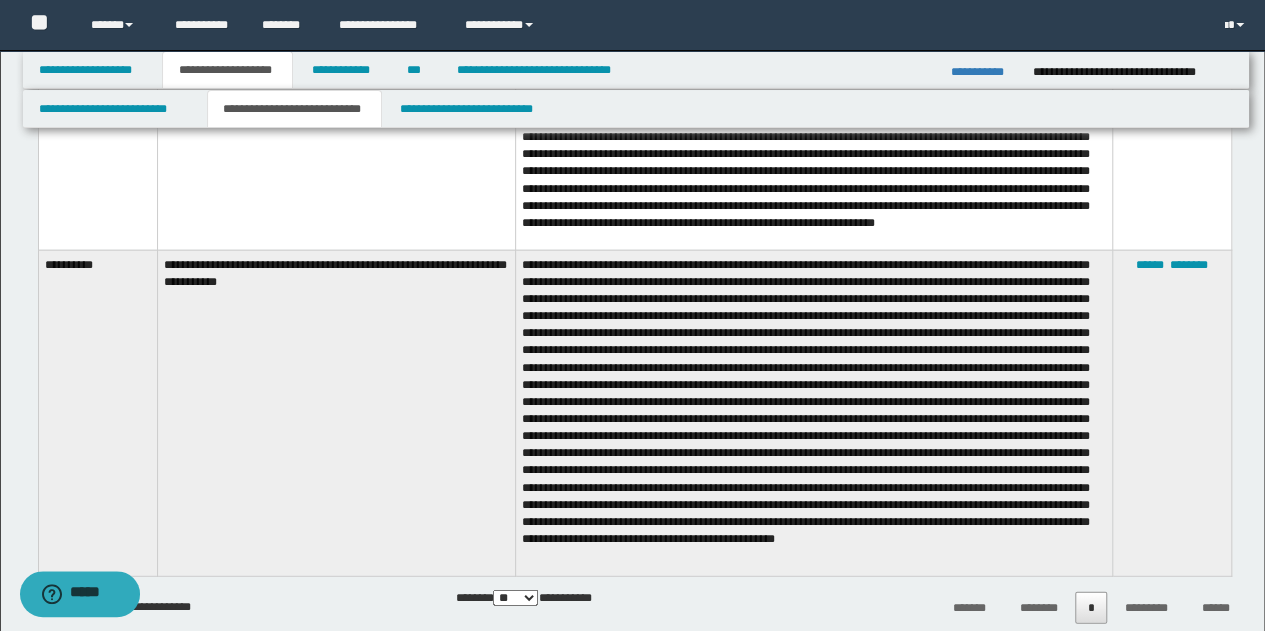 scroll, scrollTop: 2400, scrollLeft: 0, axis: vertical 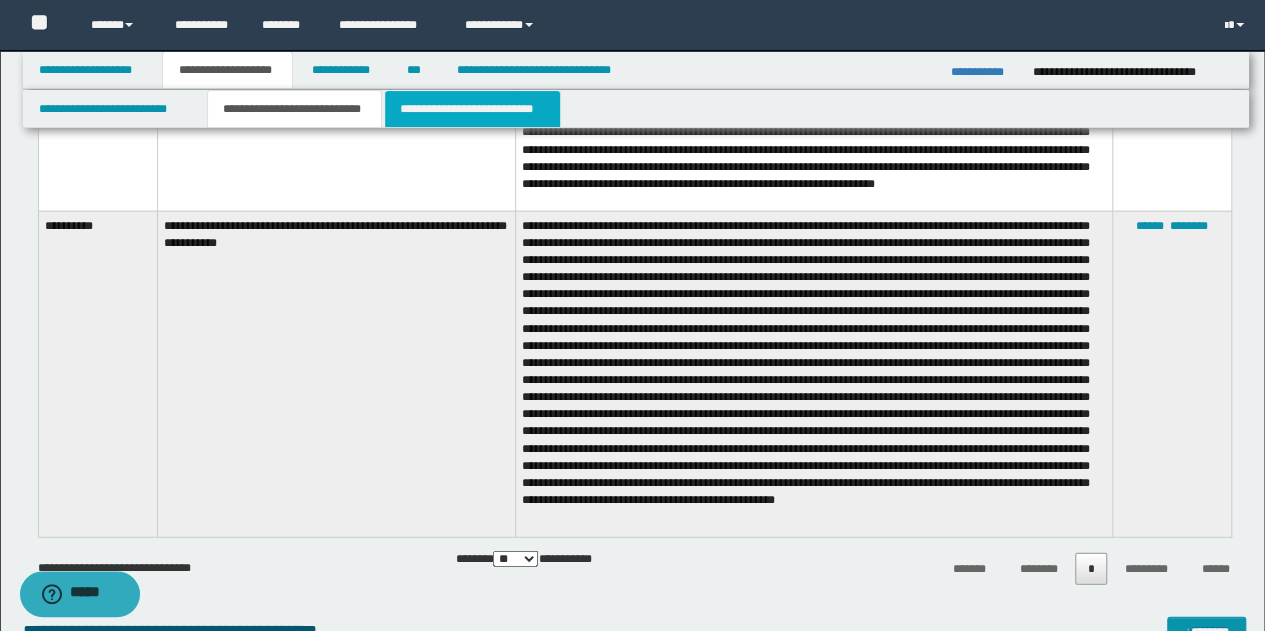 click on "**********" at bounding box center (472, 109) 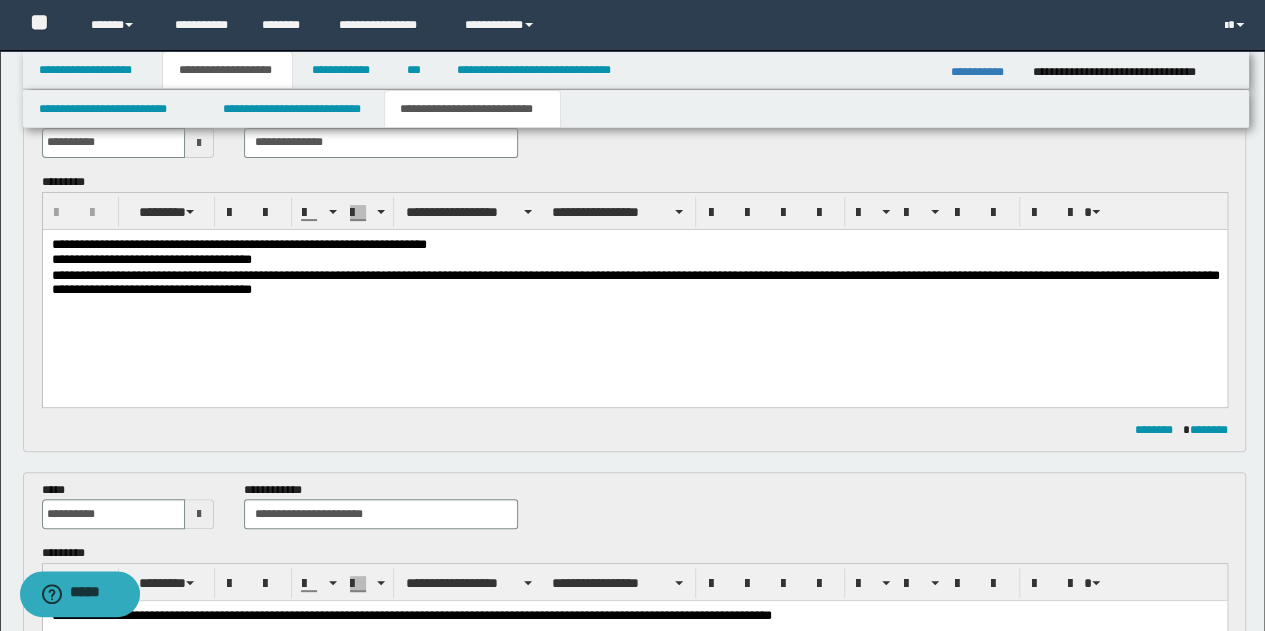 scroll, scrollTop: 110, scrollLeft: 0, axis: vertical 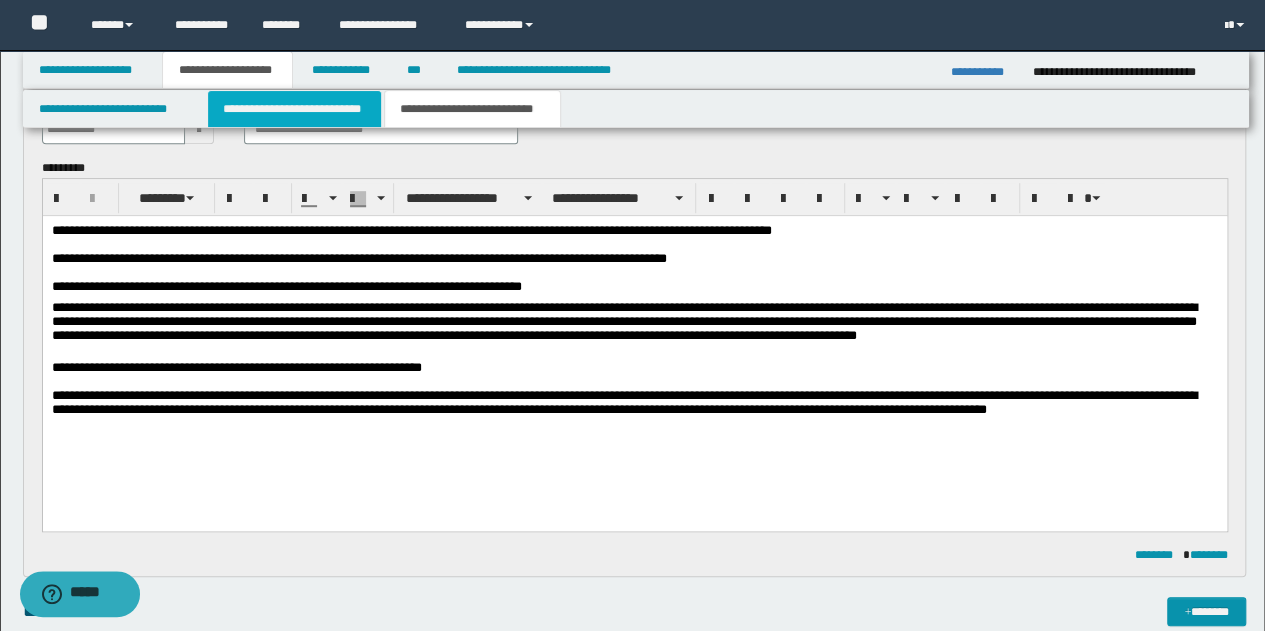 click on "**********" at bounding box center [294, 109] 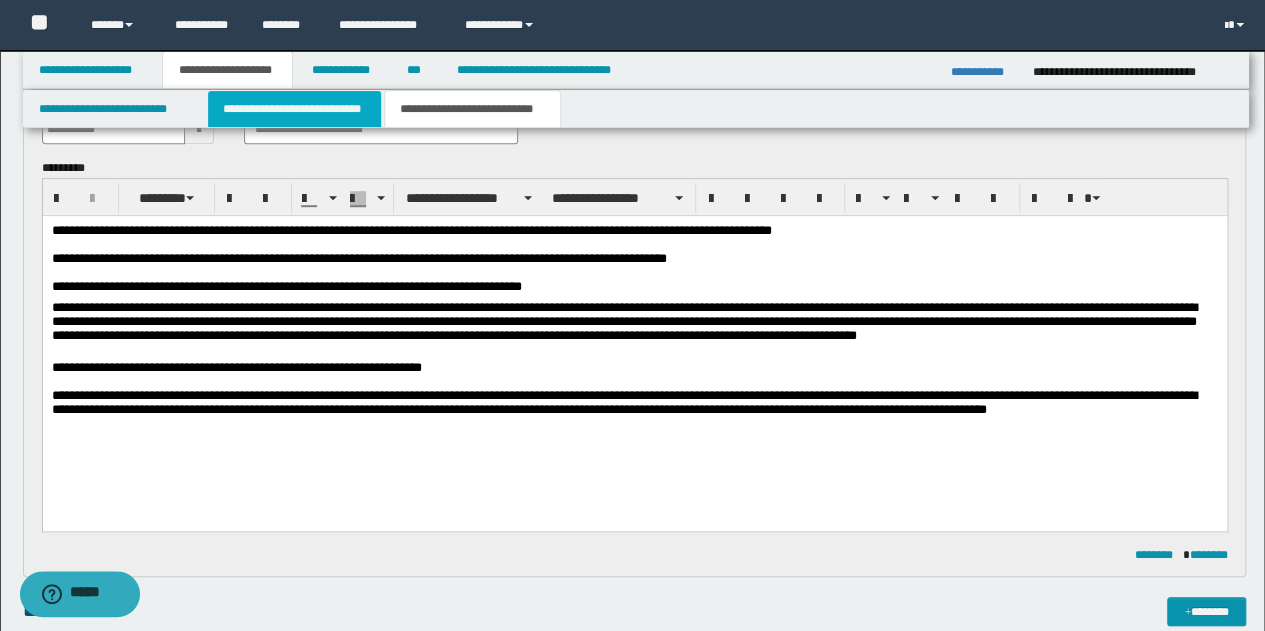 type 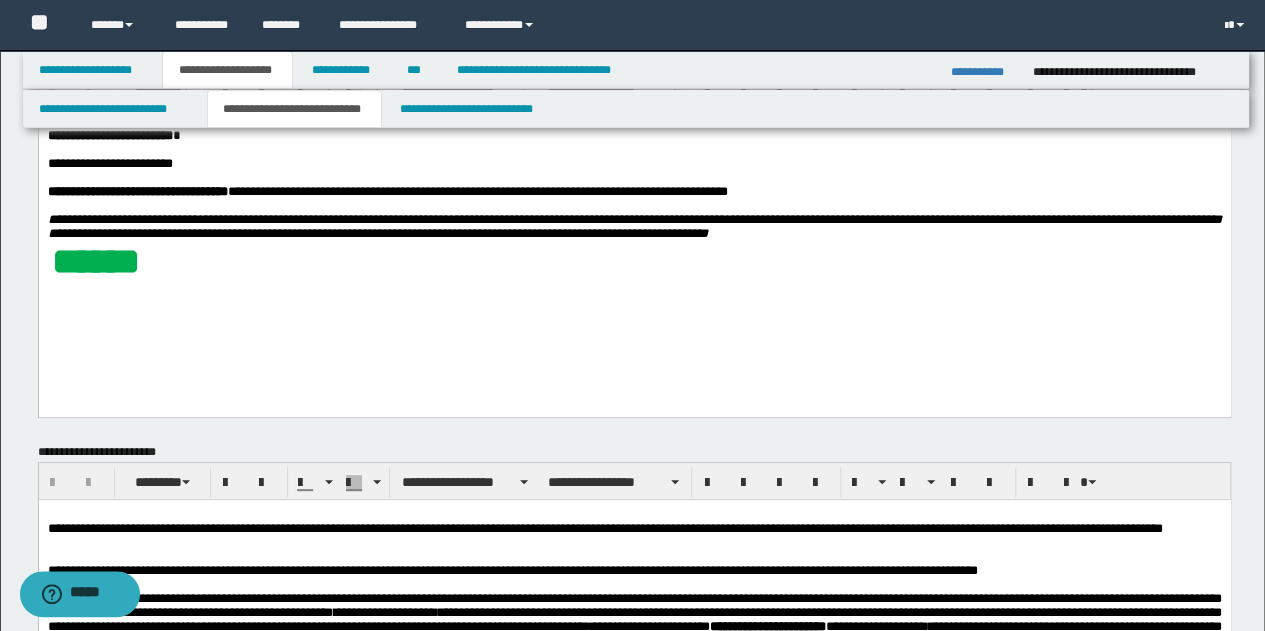scroll, scrollTop: 210, scrollLeft: 0, axis: vertical 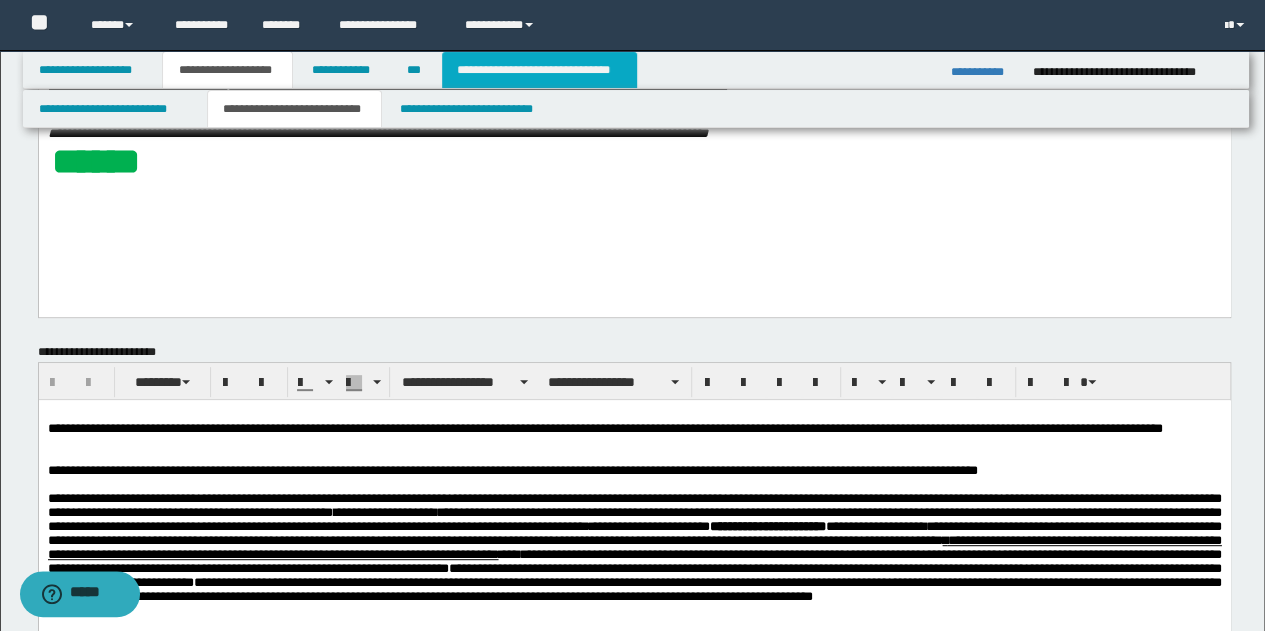 click on "**********" at bounding box center [539, 70] 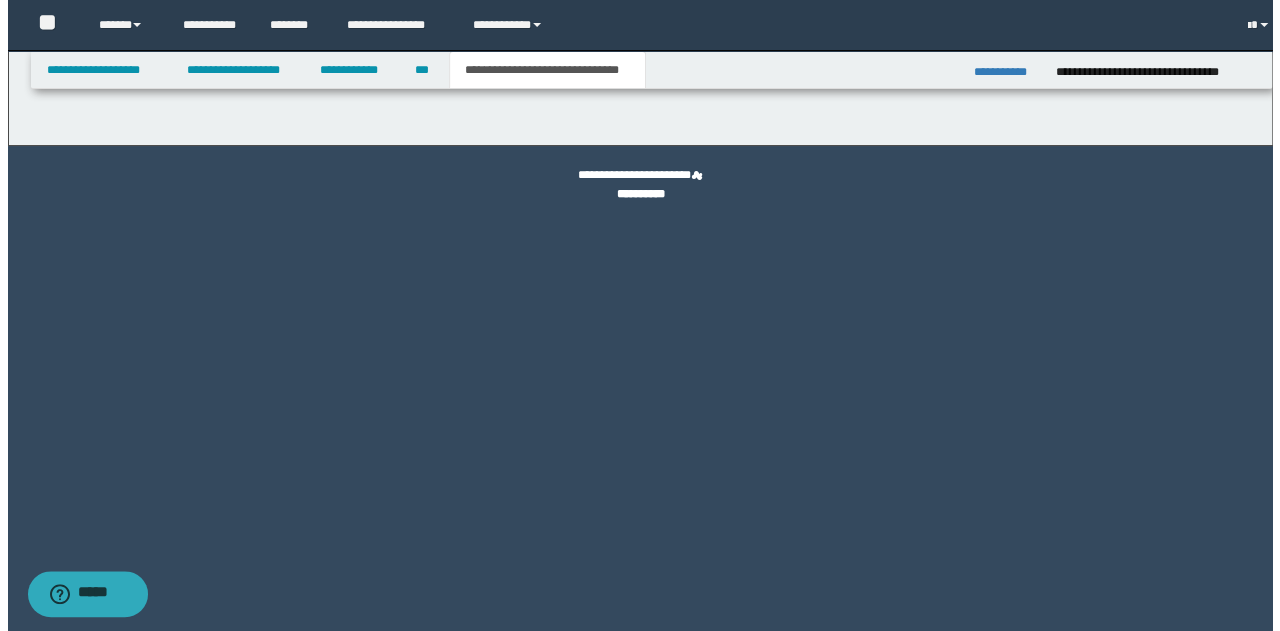scroll, scrollTop: 0, scrollLeft: 0, axis: both 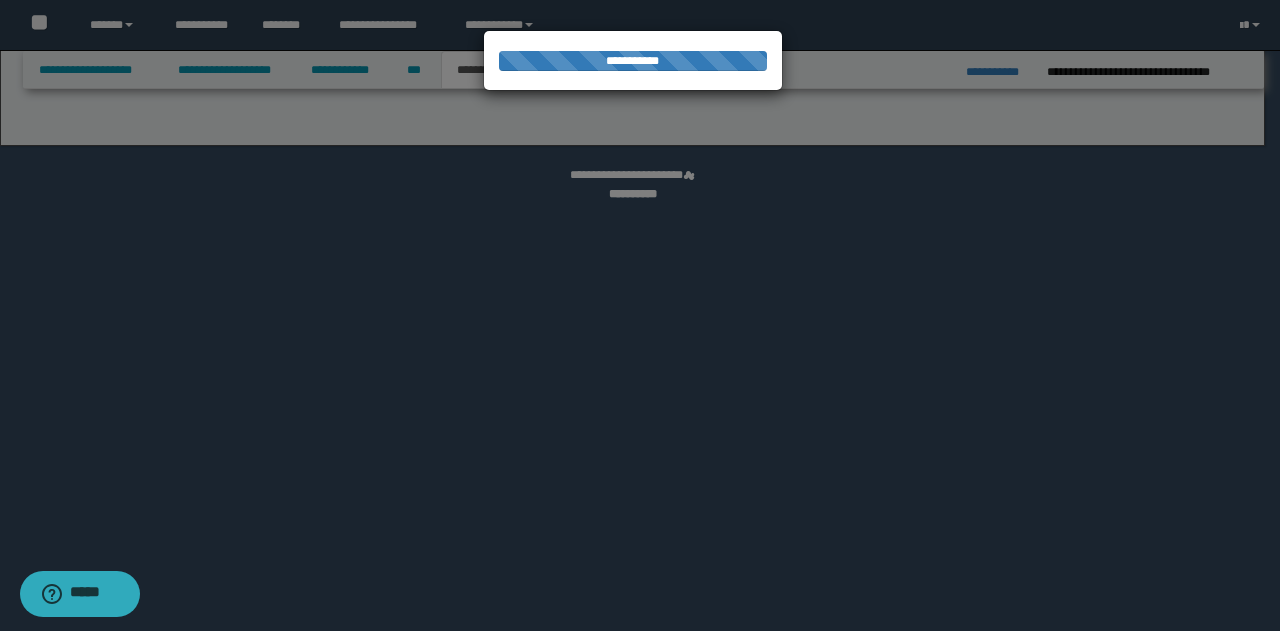 select on "*" 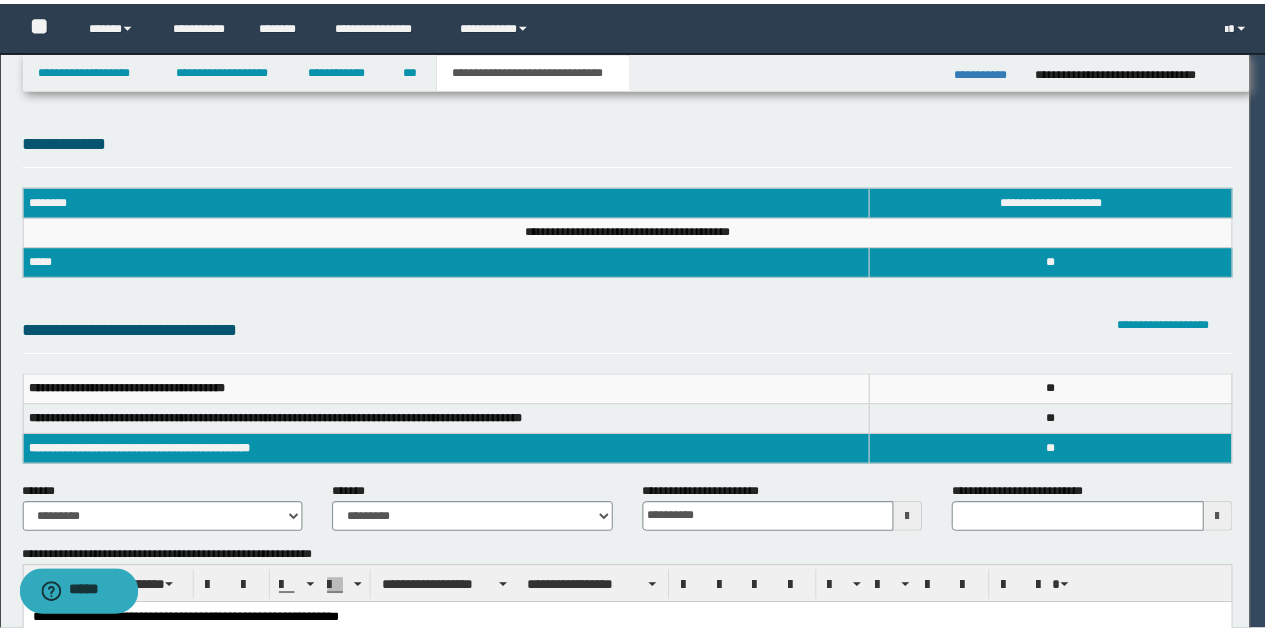 scroll, scrollTop: 0, scrollLeft: 0, axis: both 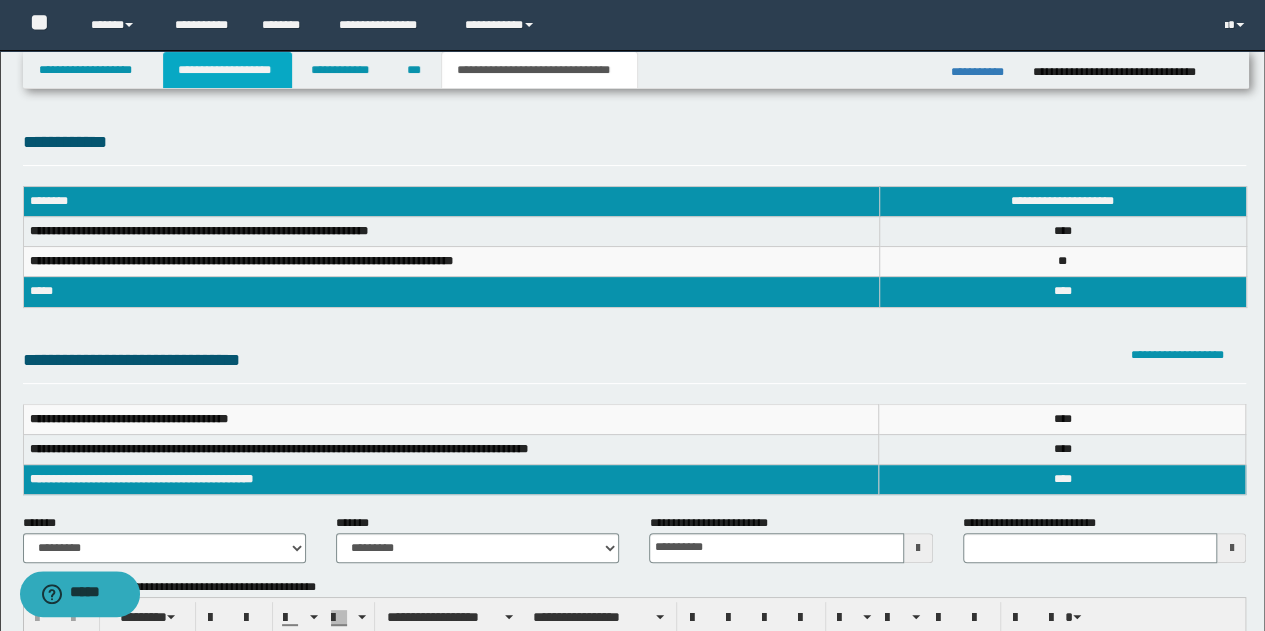 click on "**********" at bounding box center (227, 70) 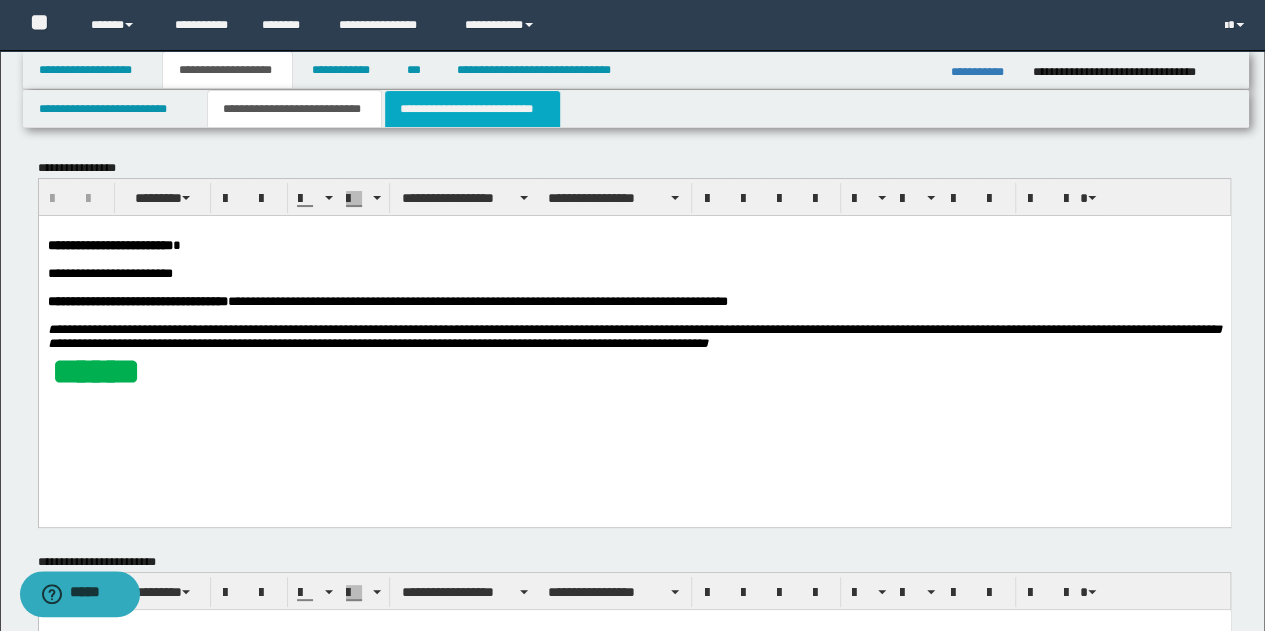 click on "**********" at bounding box center [472, 109] 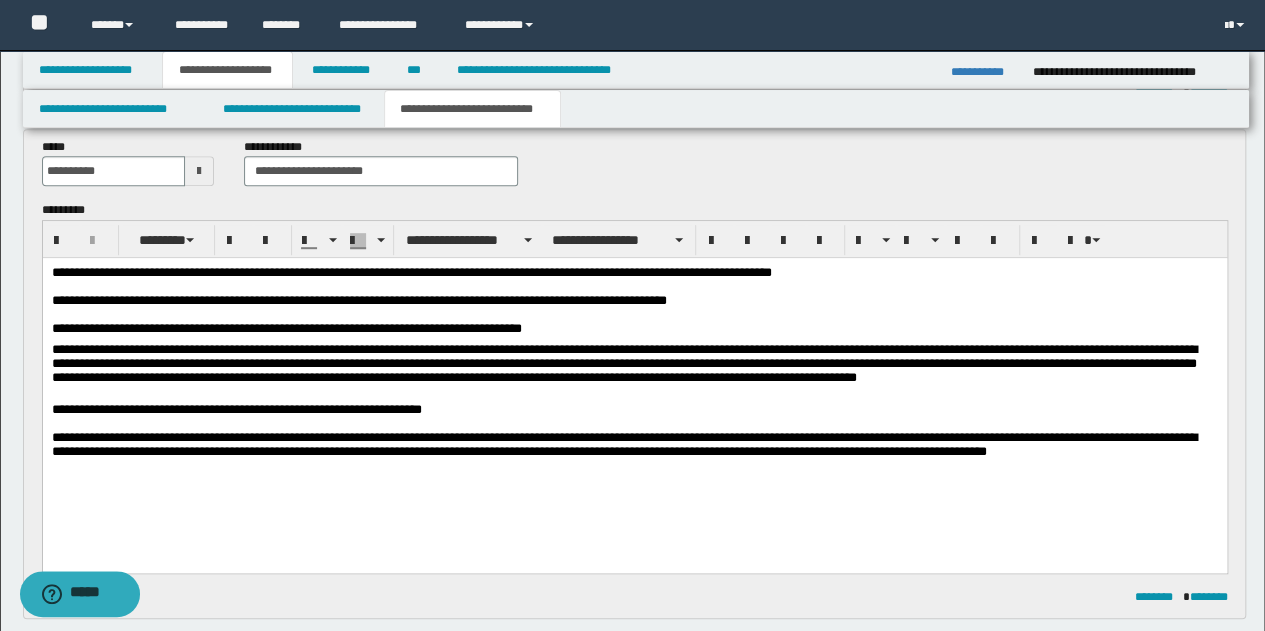 scroll, scrollTop: 500, scrollLeft: 0, axis: vertical 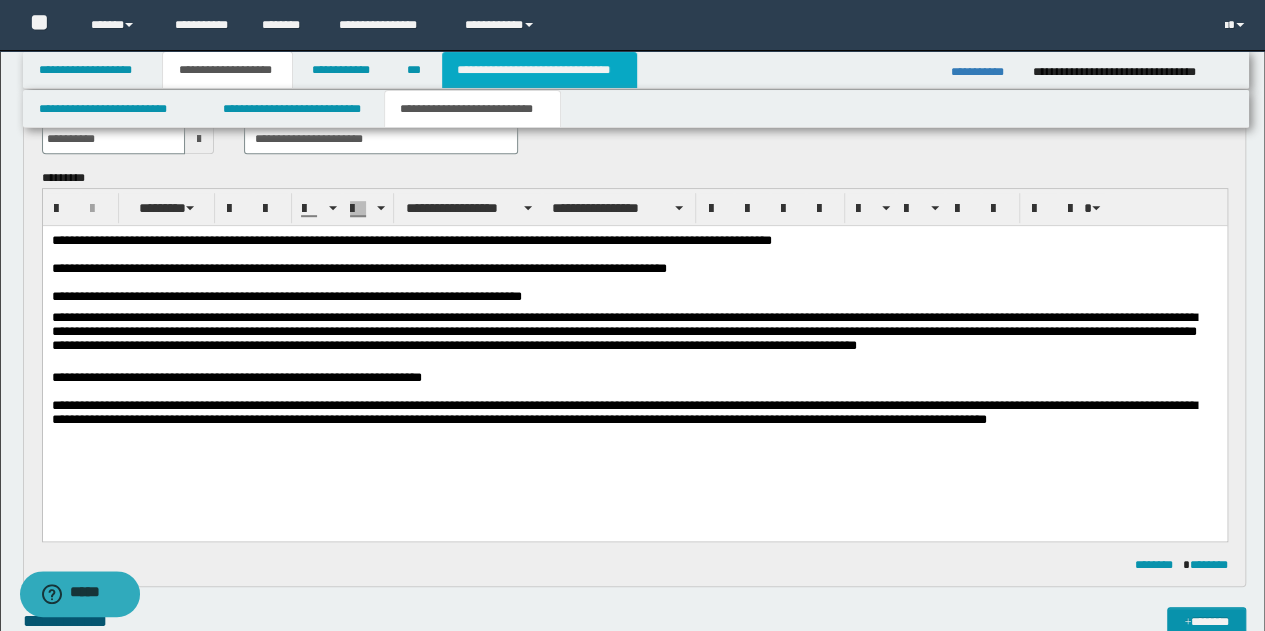 click on "**********" at bounding box center [539, 70] 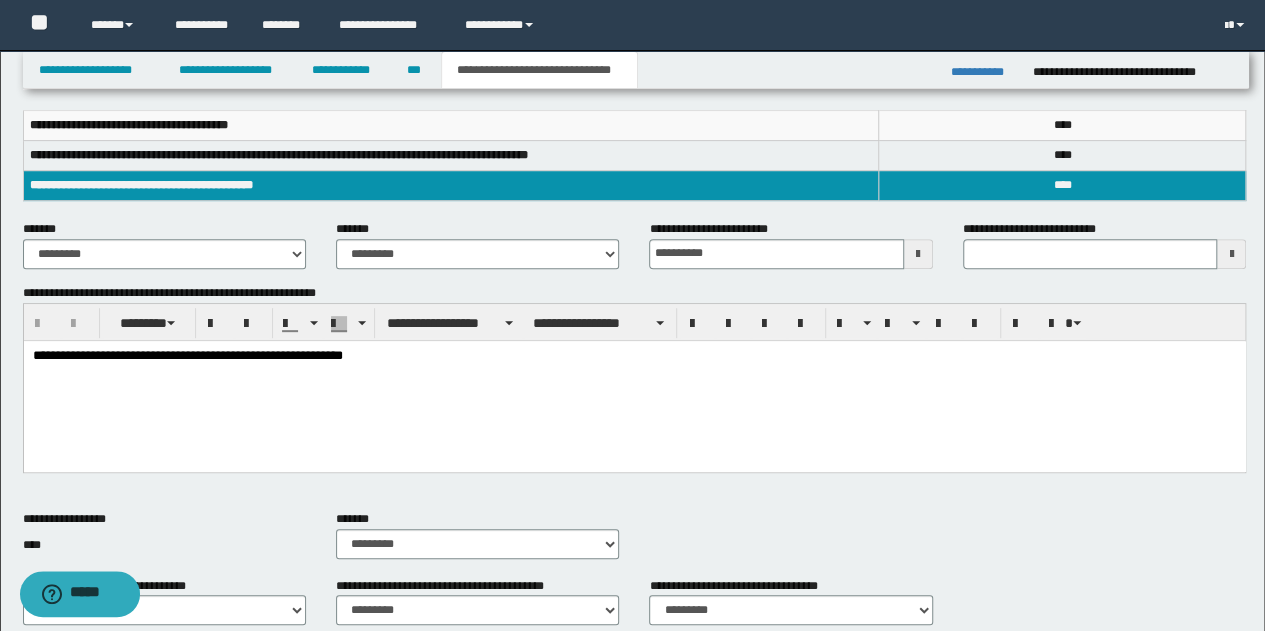 scroll, scrollTop: 69, scrollLeft: 0, axis: vertical 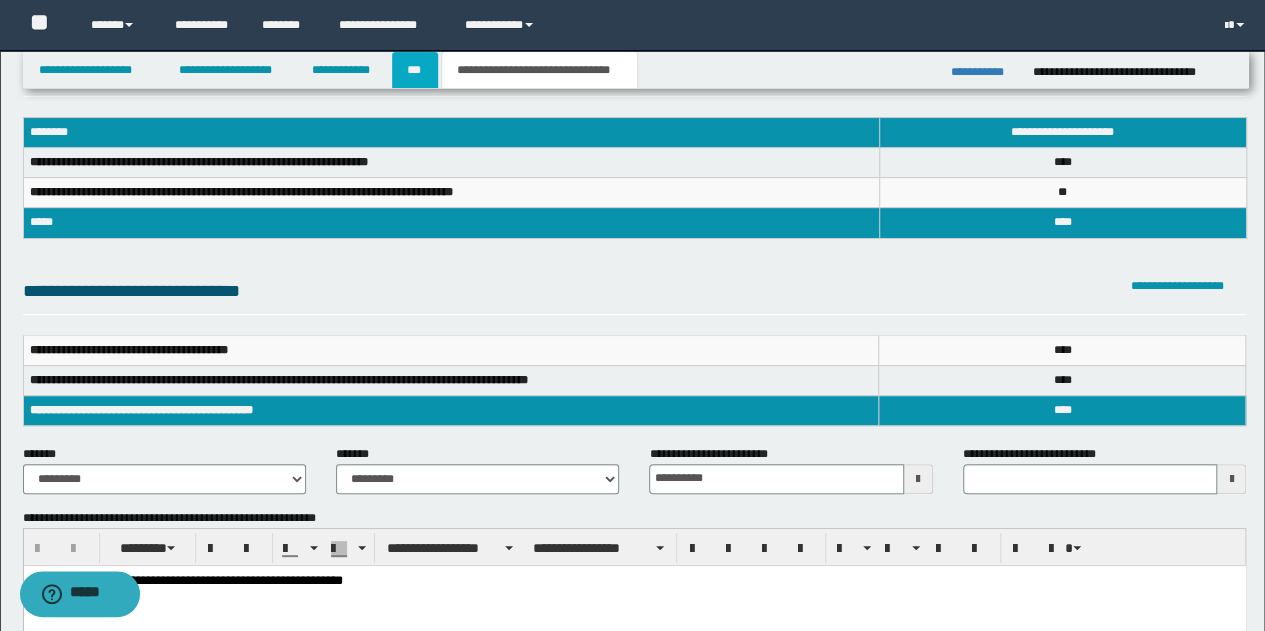 click on "***" at bounding box center [415, 70] 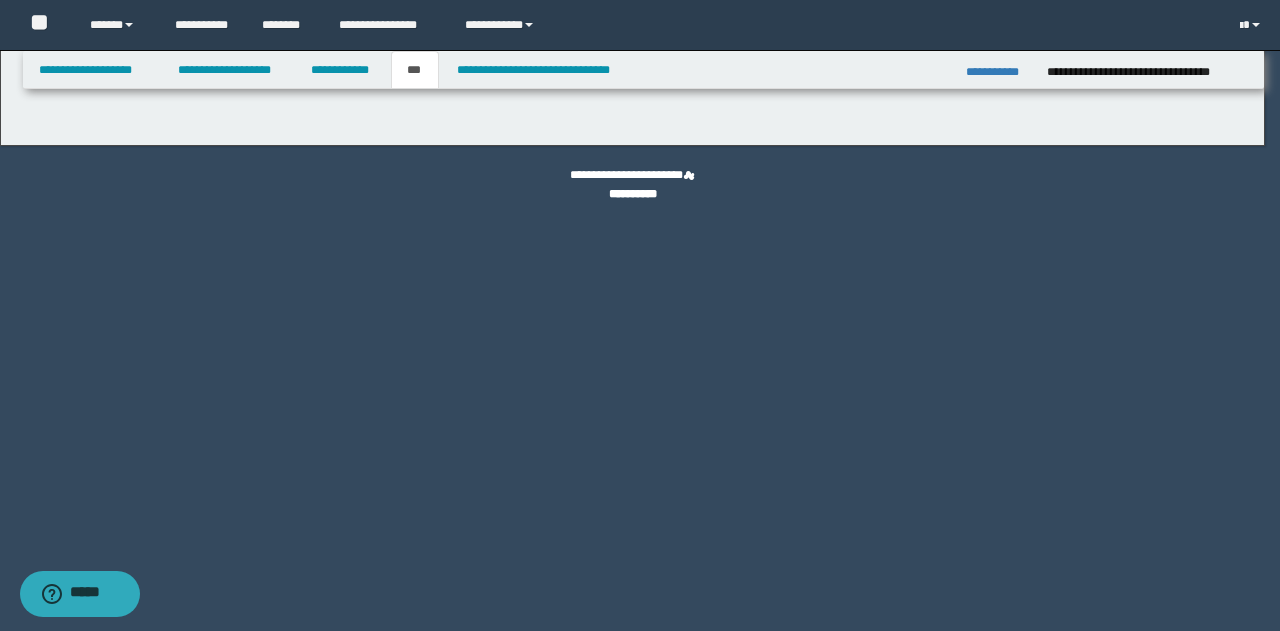 select on "***" 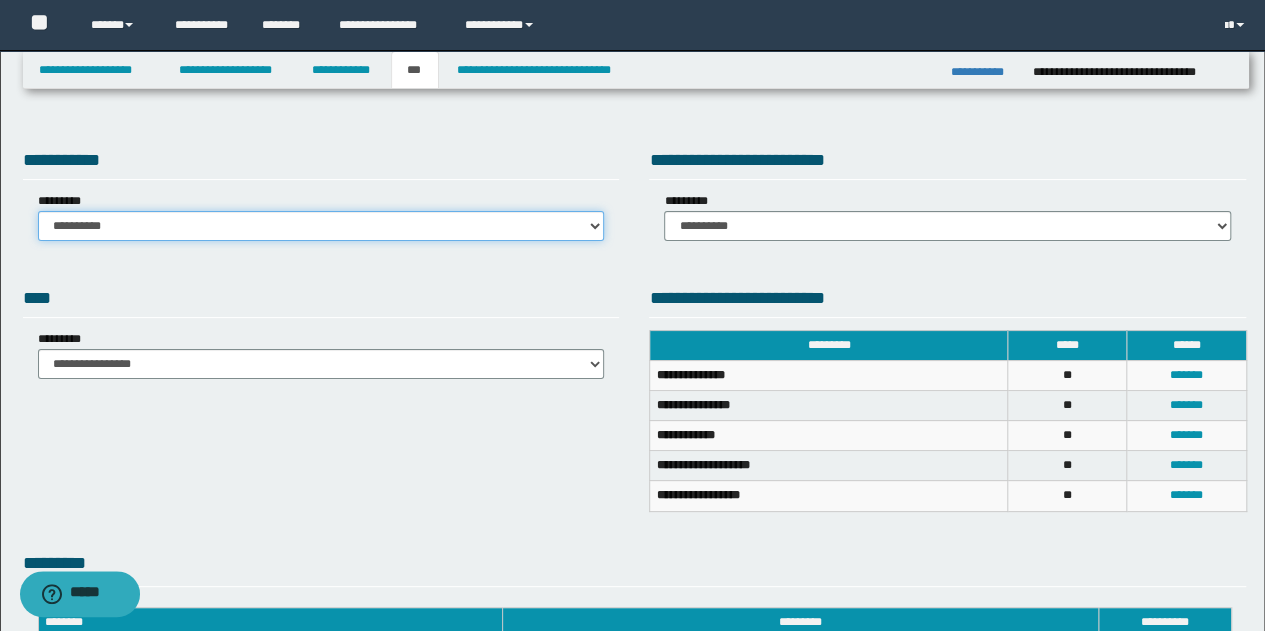 click on "**********" at bounding box center [321, 226] 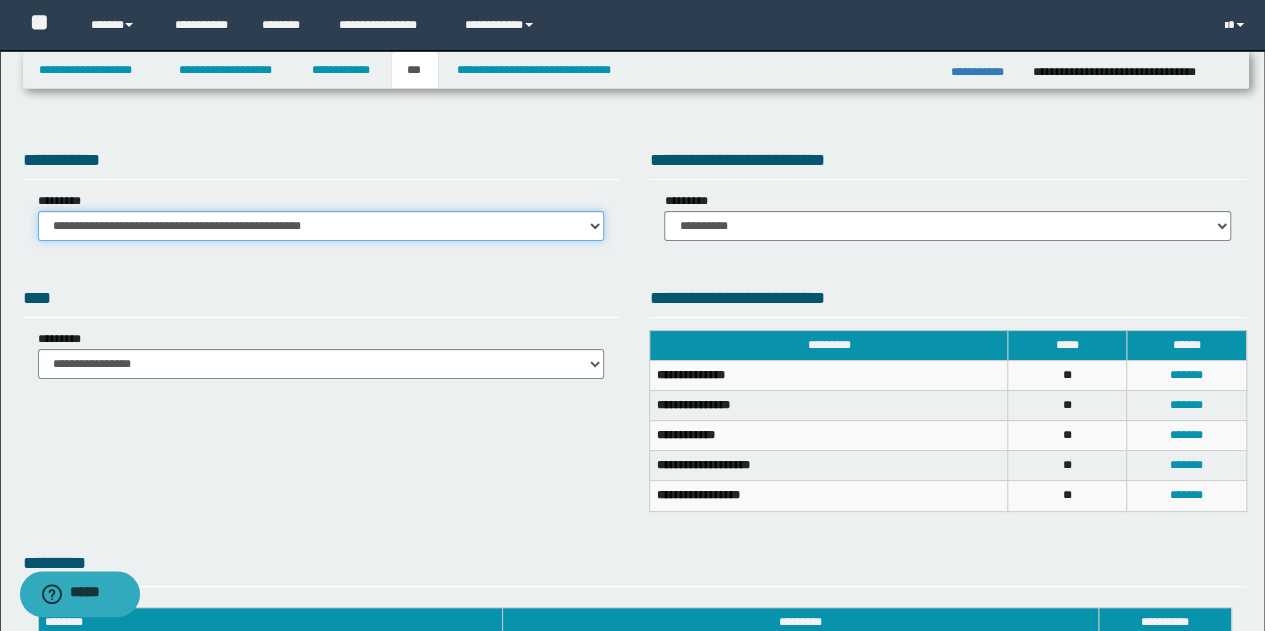 click on "**********" at bounding box center (321, 226) 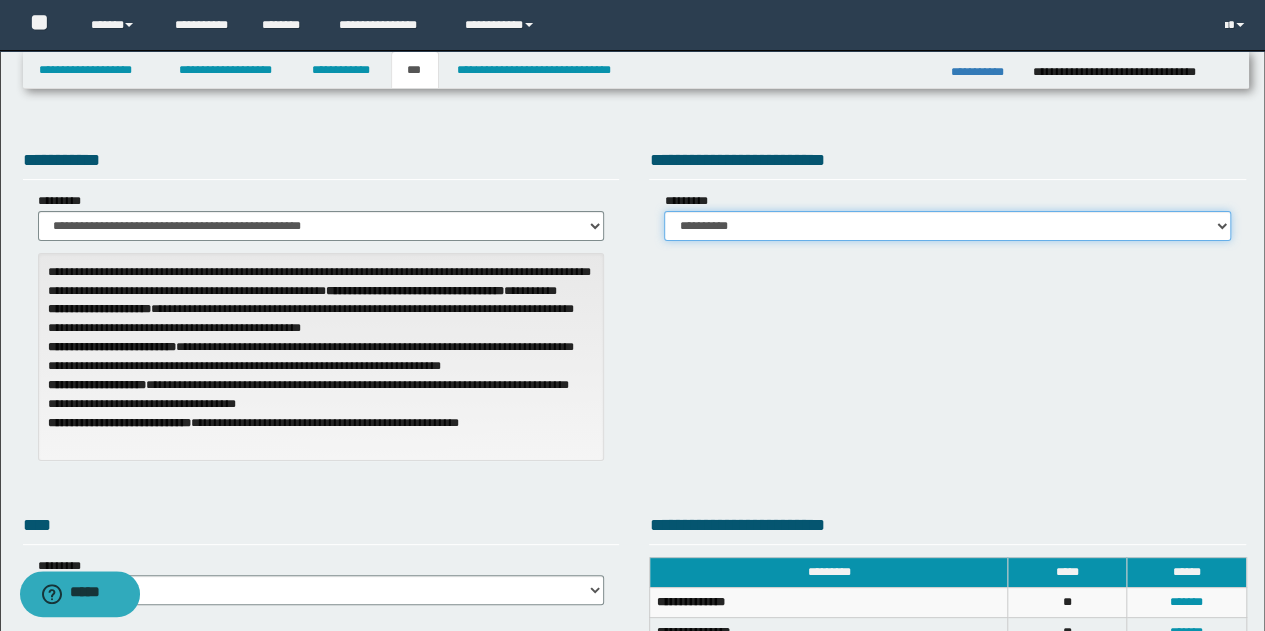 click on "**********" at bounding box center [947, 226] 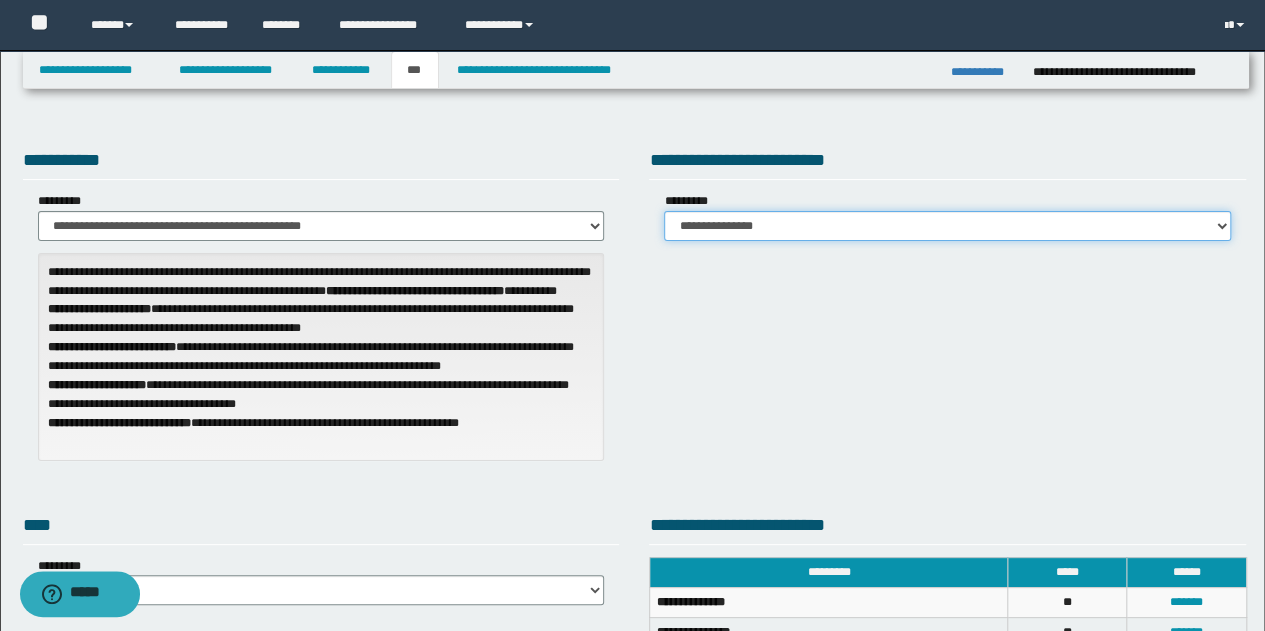 click on "**********" at bounding box center (947, 226) 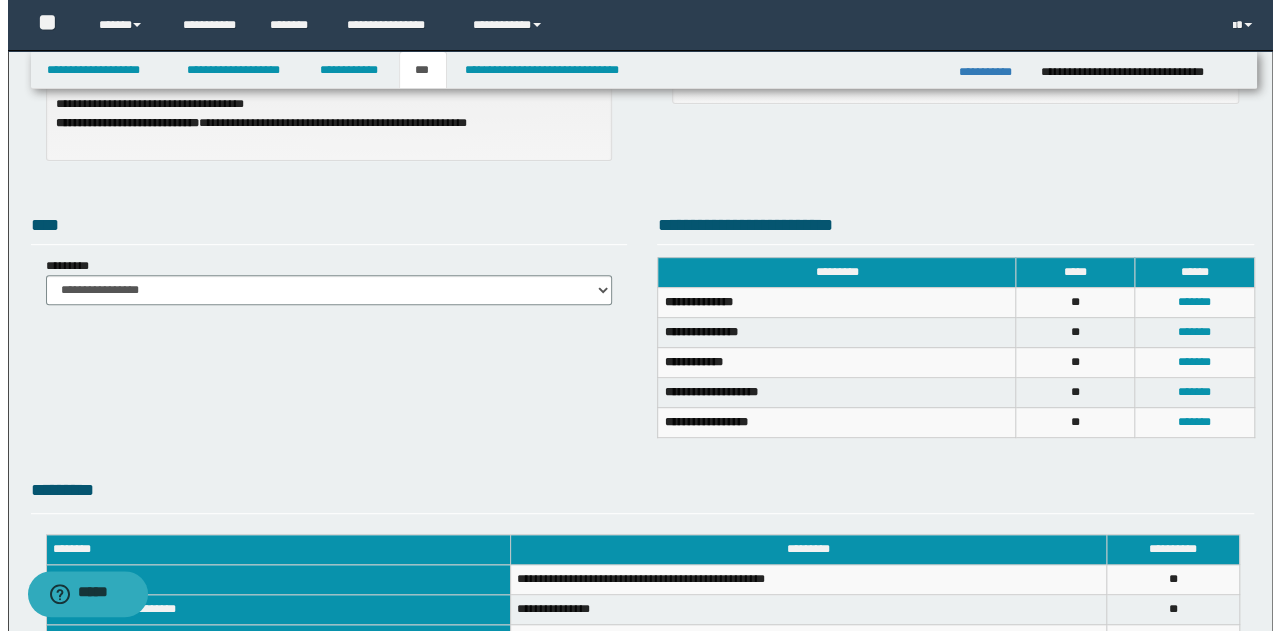 scroll, scrollTop: 400, scrollLeft: 0, axis: vertical 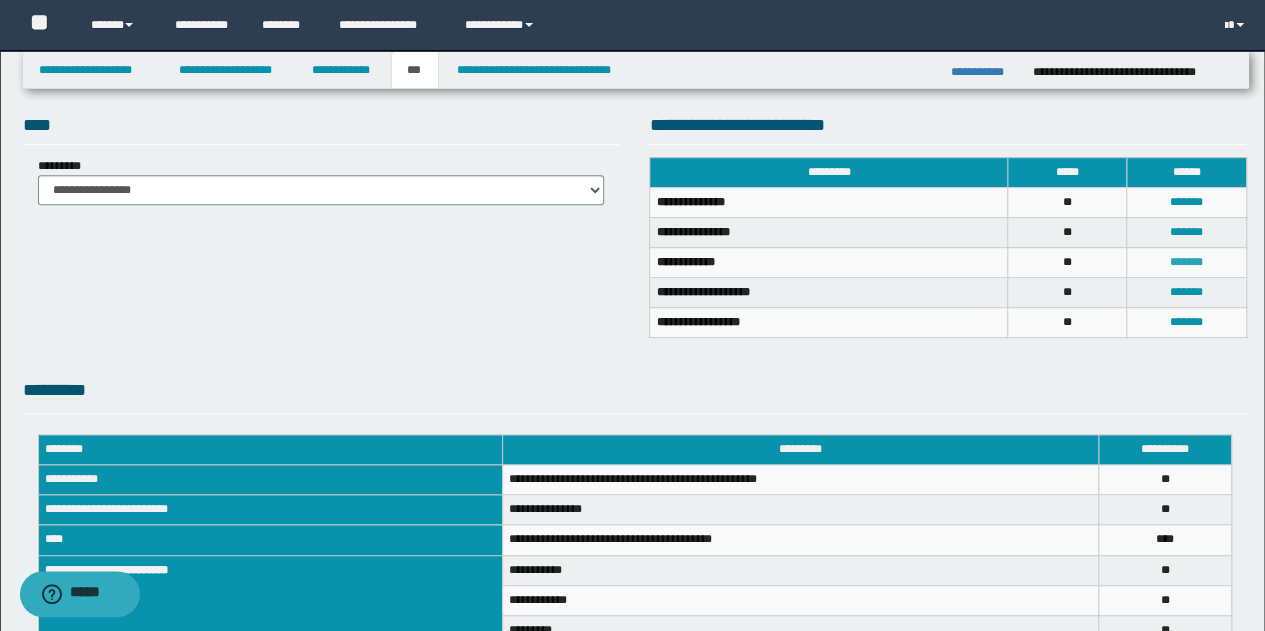 click on "*******" at bounding box center (1186, 262) 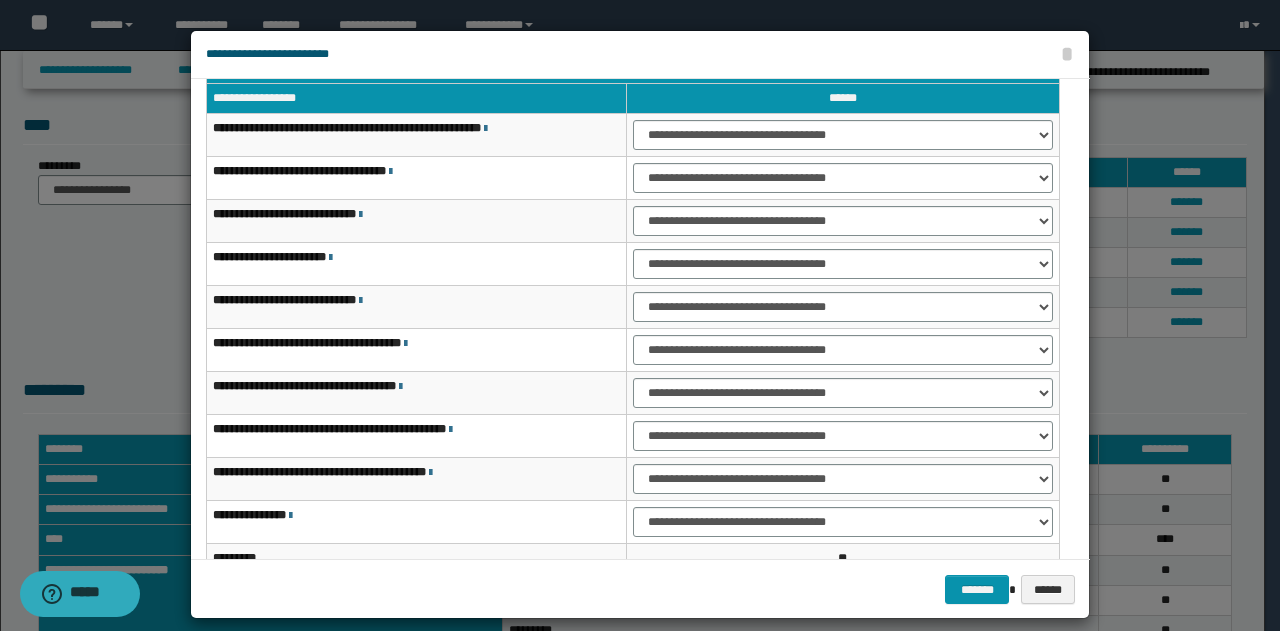 scroll, scrollTop: 46, scrollLeft: 0, axis: vertical 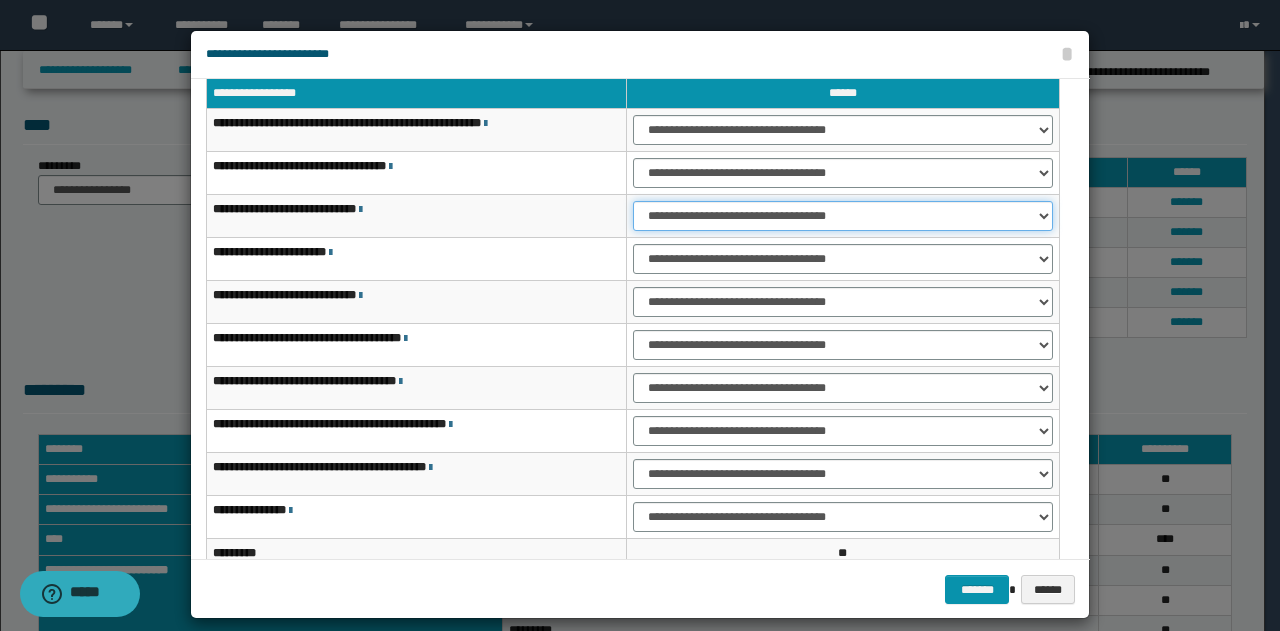 click on "**********" at bounding box center [843, 216] 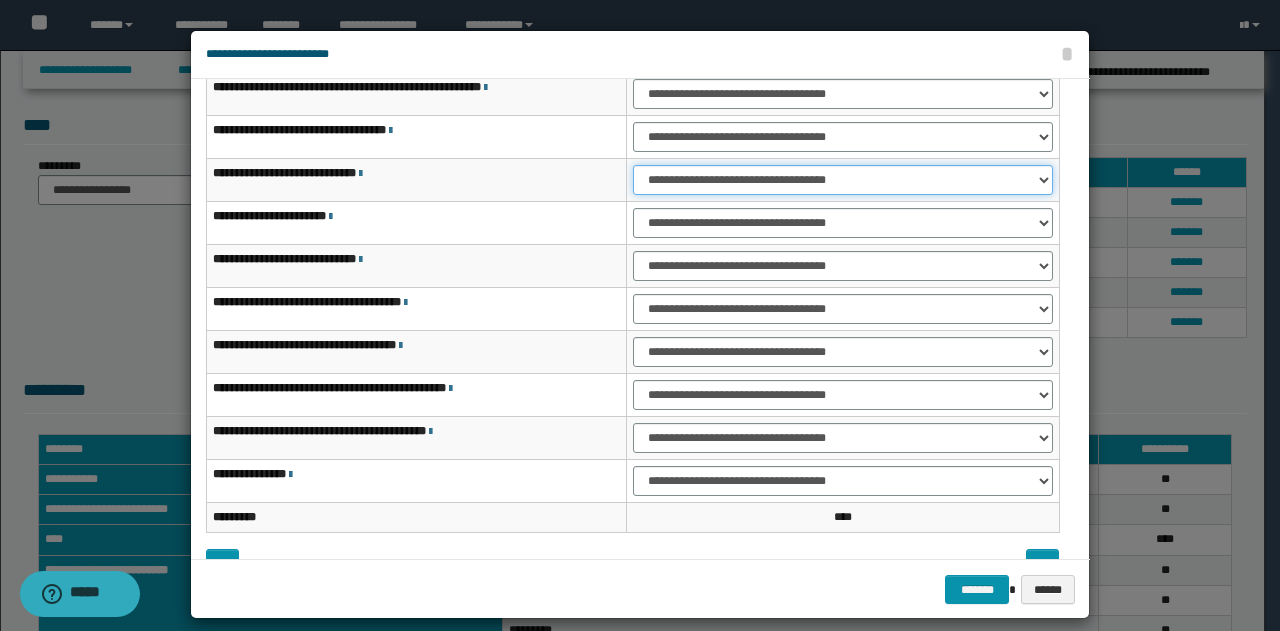 scroll, scrollTop: 116, scrollLeft: 0, axis: vertical 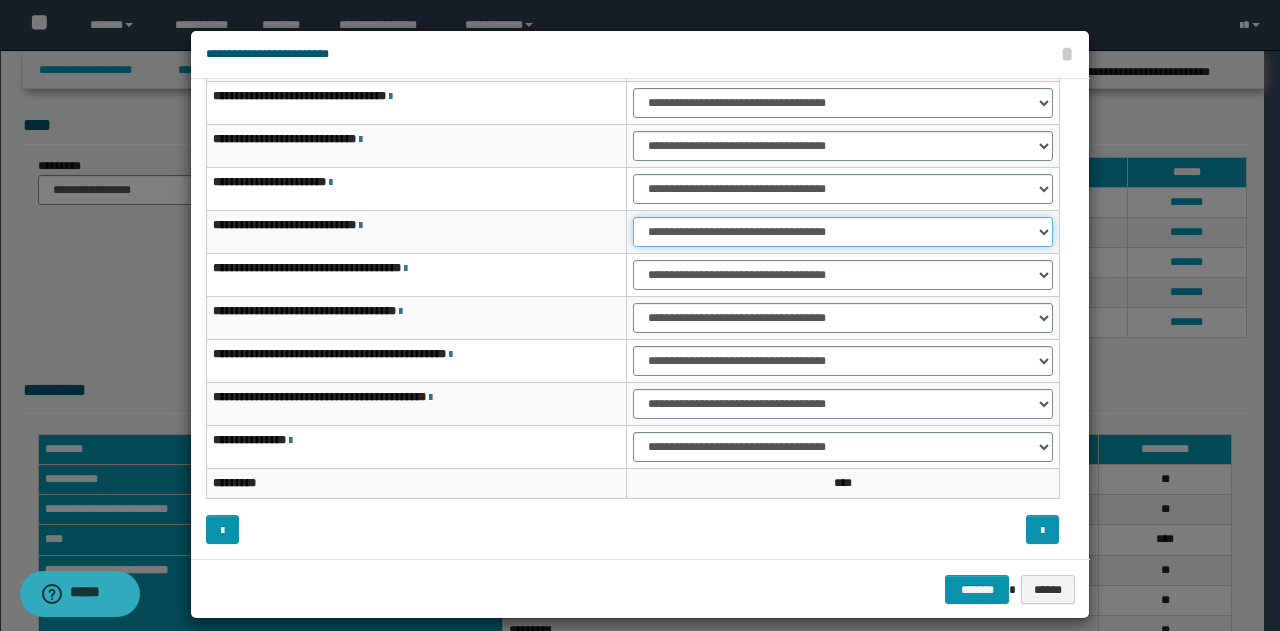 click on "**********" at bounding box center [843, 232] 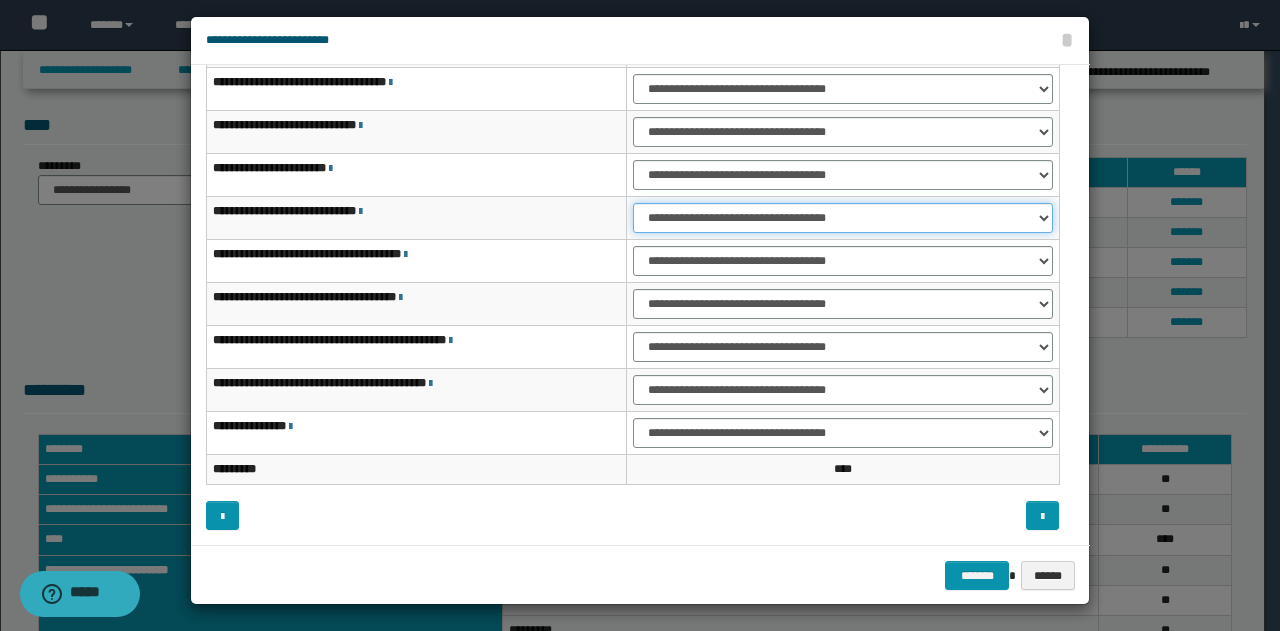 scroll, scrollTop: 18, scrollLeft: 0, axis: vertical 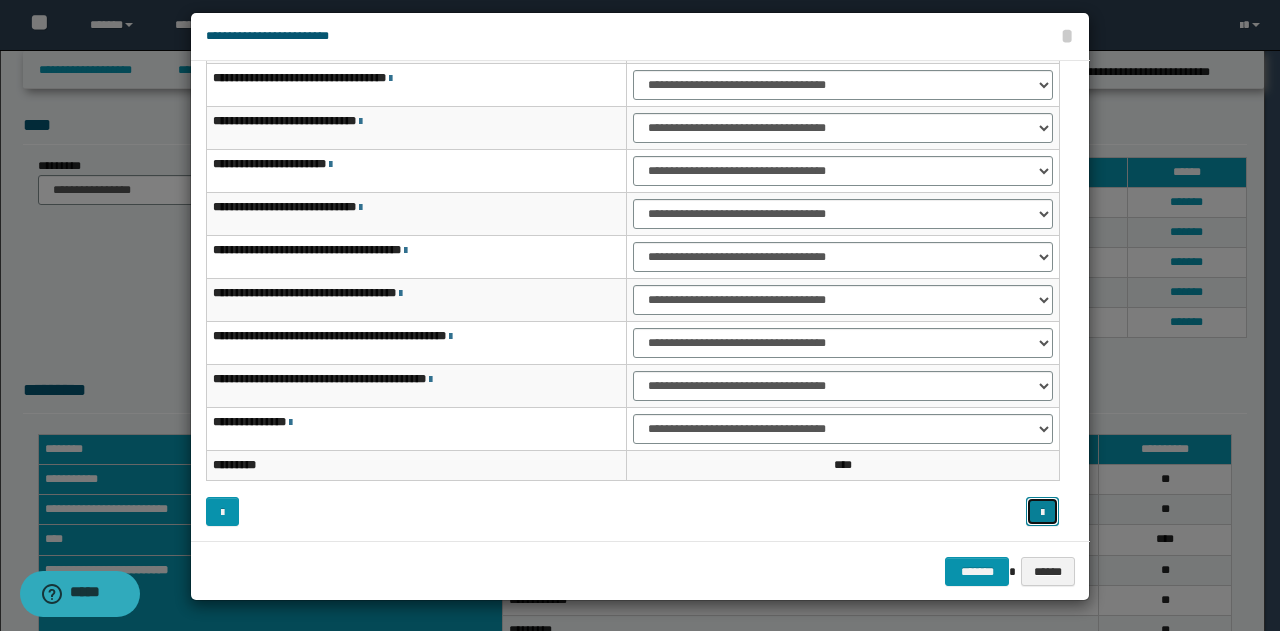 click at bounding box center (1042, 513) 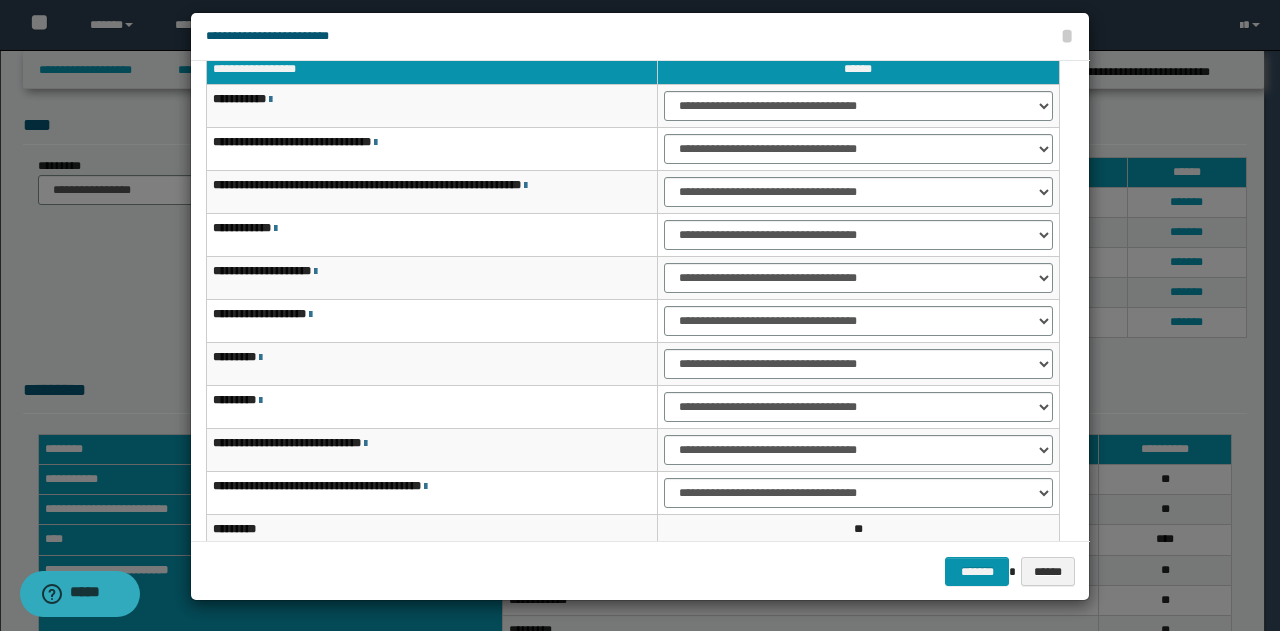 scroll, scrollTop: 0, scrollLeft: 0, axis: both 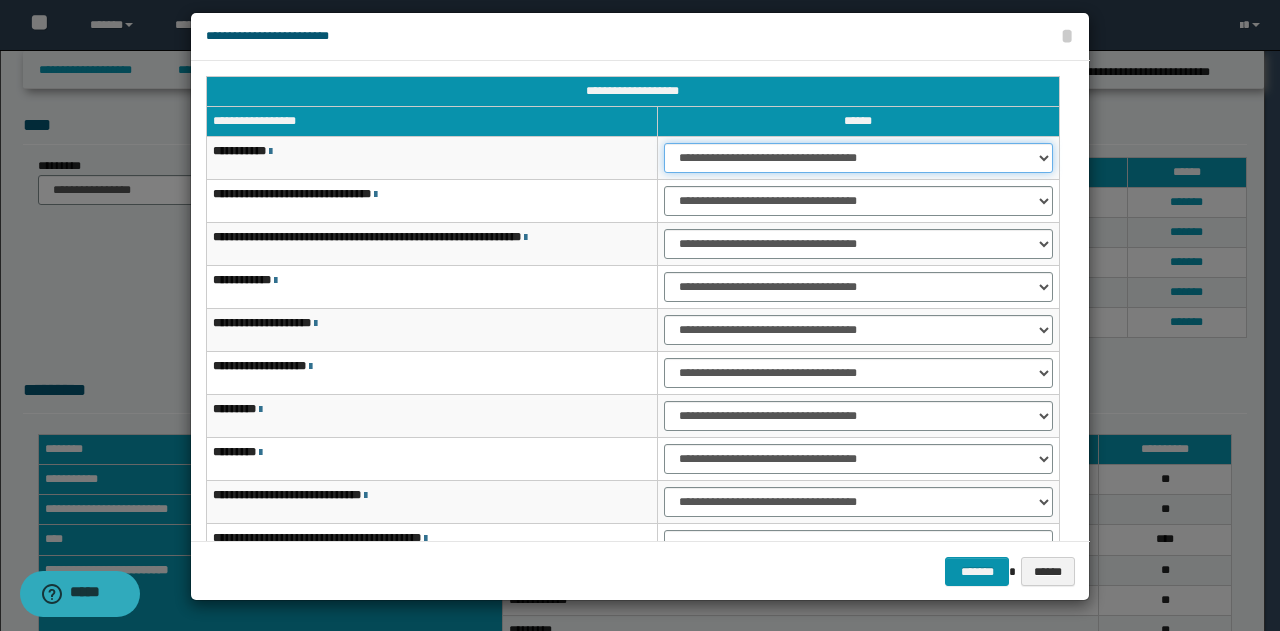 click on "**********" at bounding box center [858, 158] 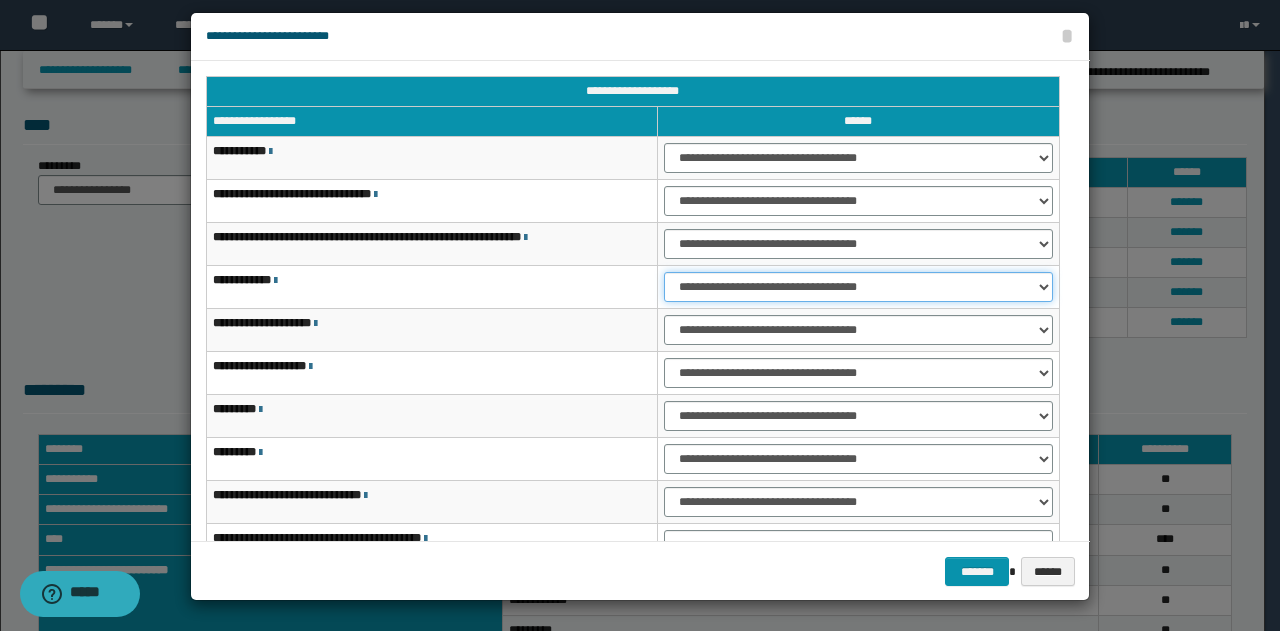 click on "**********" at bounding box center (858, 287) 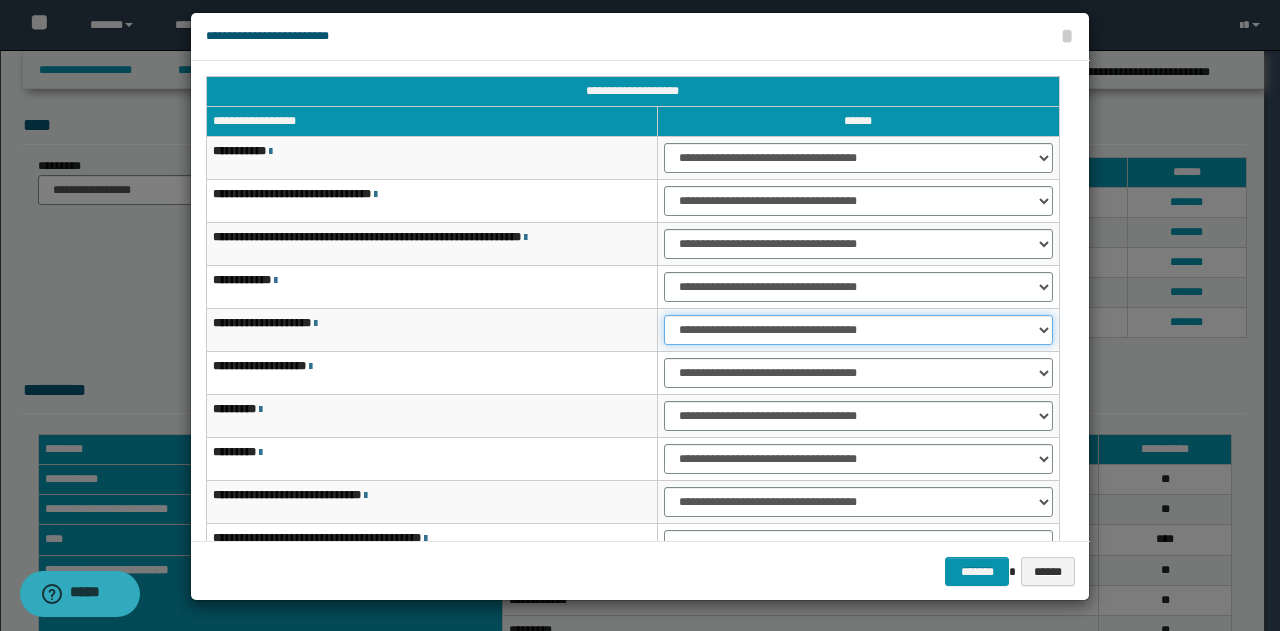 click on "**********" at bounding box center [858, 330] 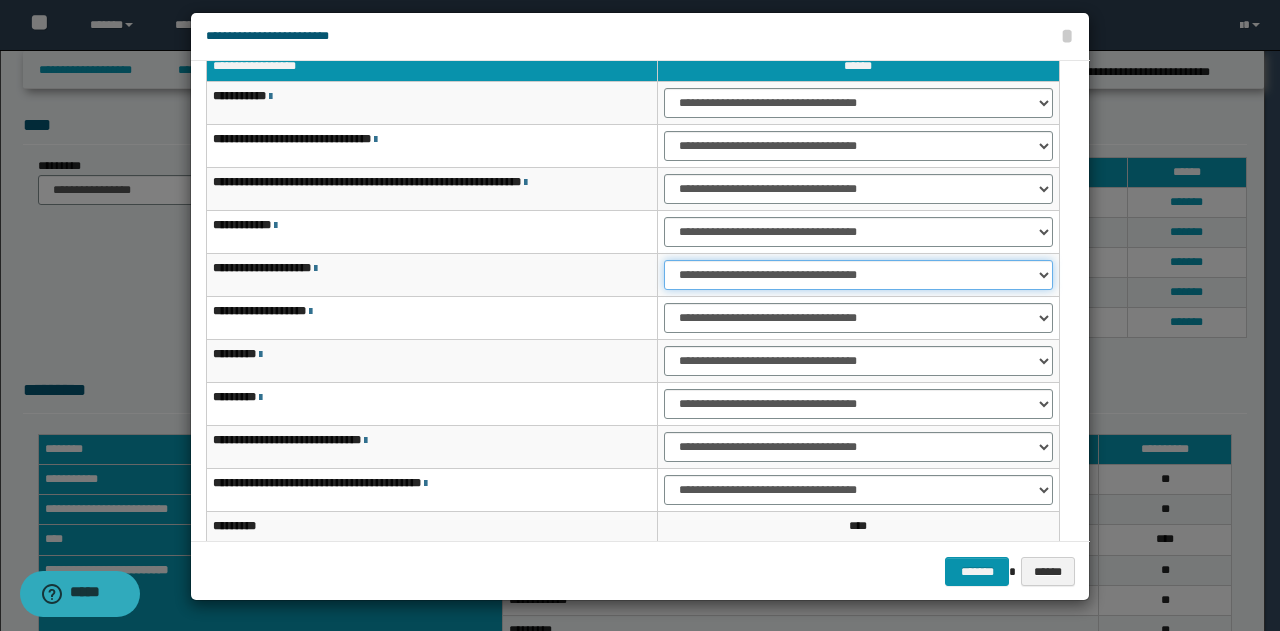 scroll, scrollTop: 100, scrollLeft: 0, axis: vertical 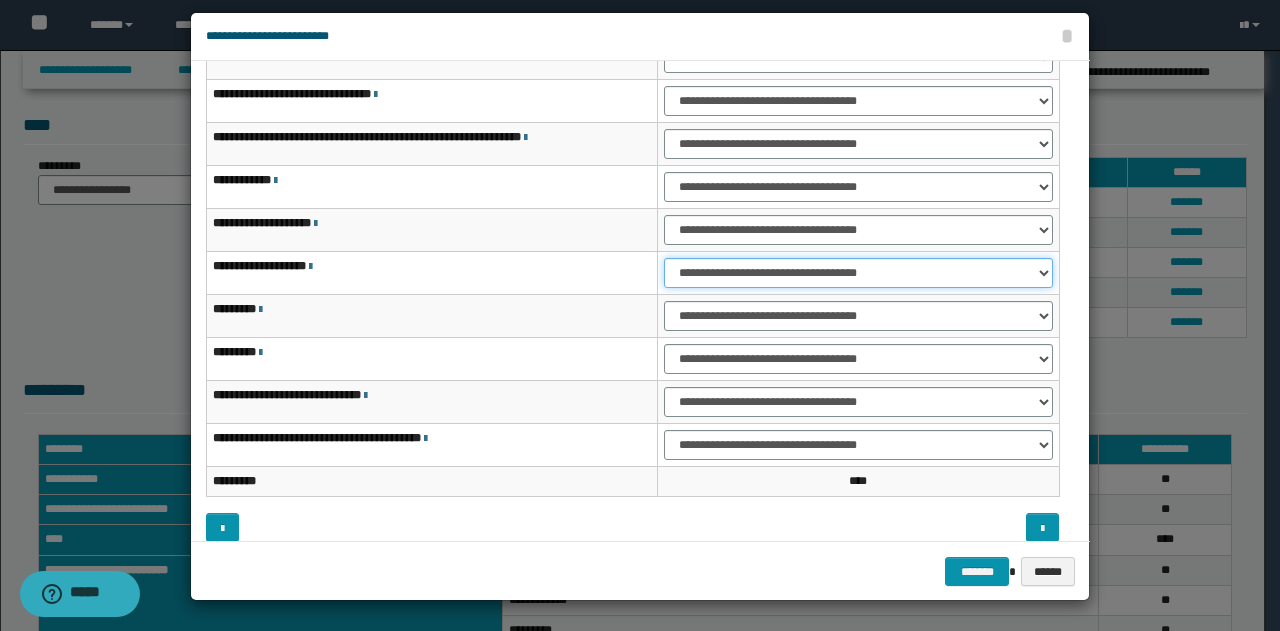 click on "**********" at bounding box center [858, 273] 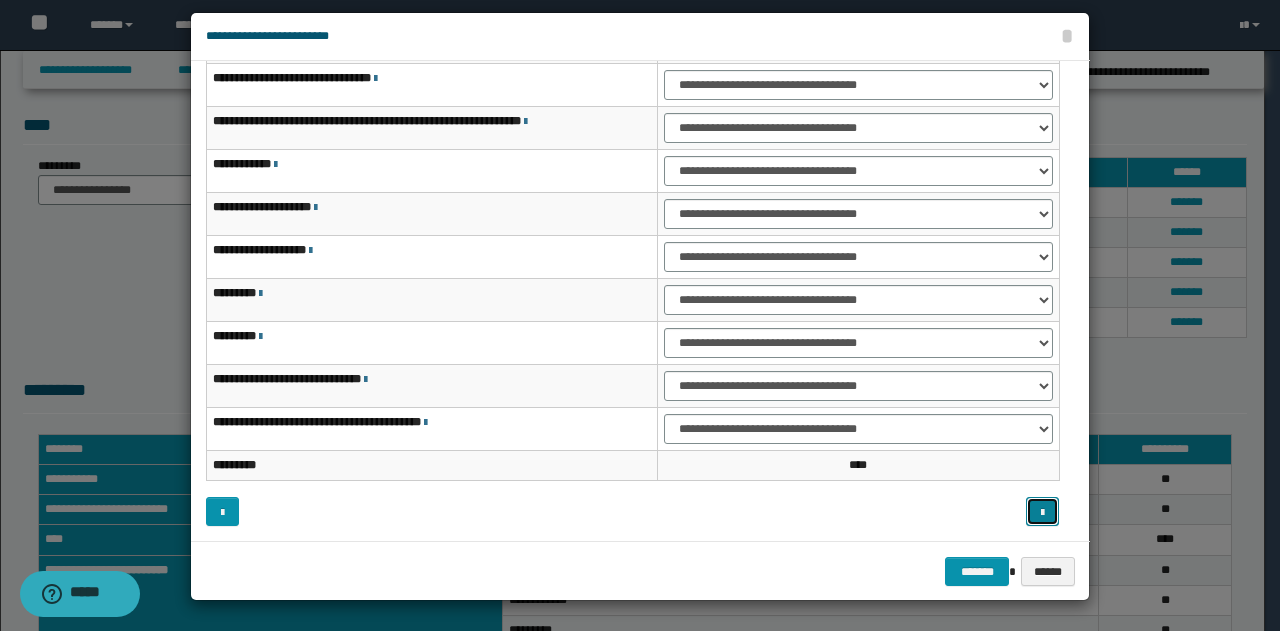drag, startPoint x: 1034, startPoint y: 512, endPoint x: 968, endPoint y: 485, distance: 71.30919 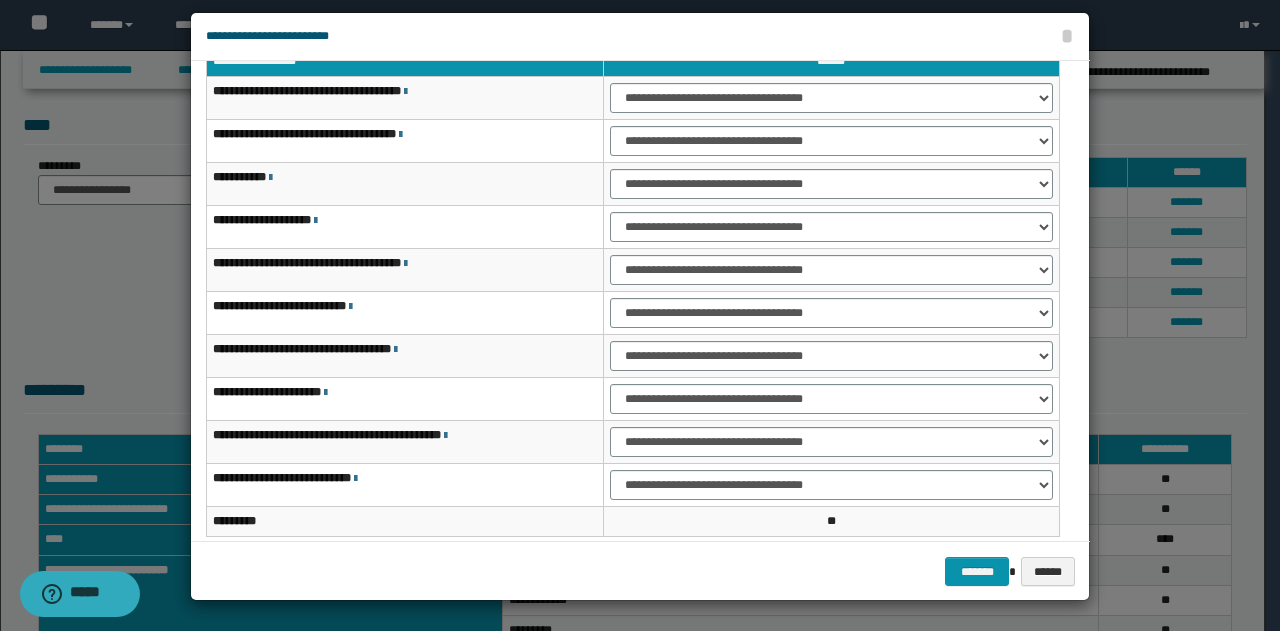 scroll, scrollTop: 16, scrollLeft: 0, axis: vertical 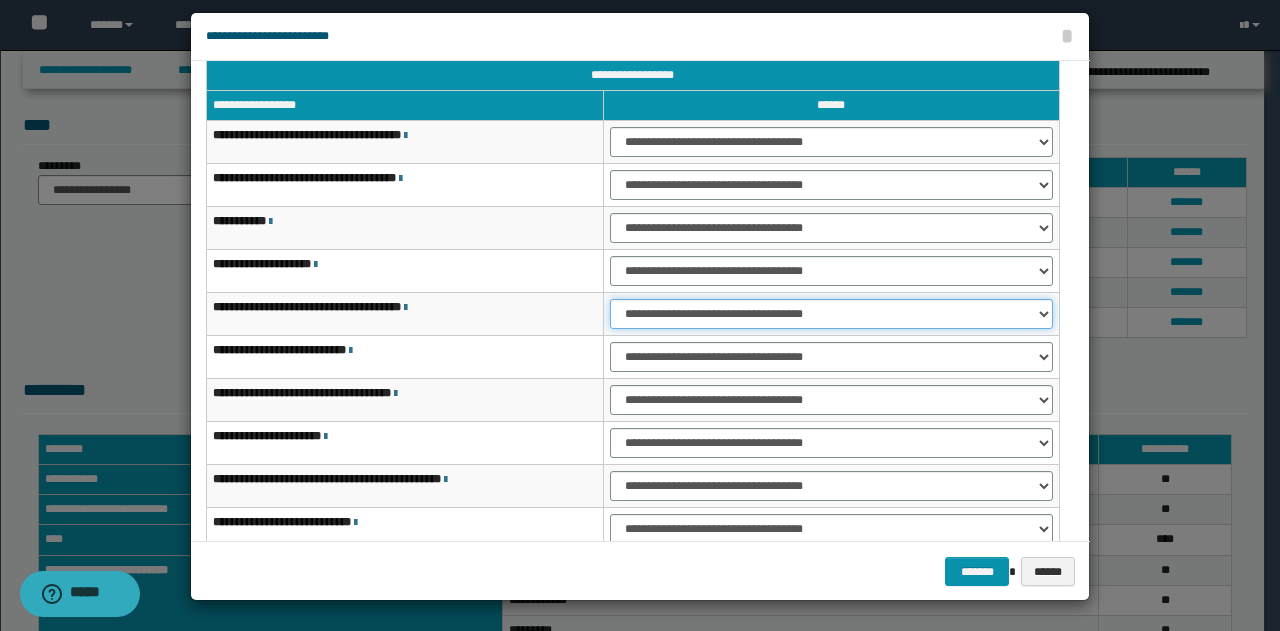 click on "**********" at bounding box center (831, 314) 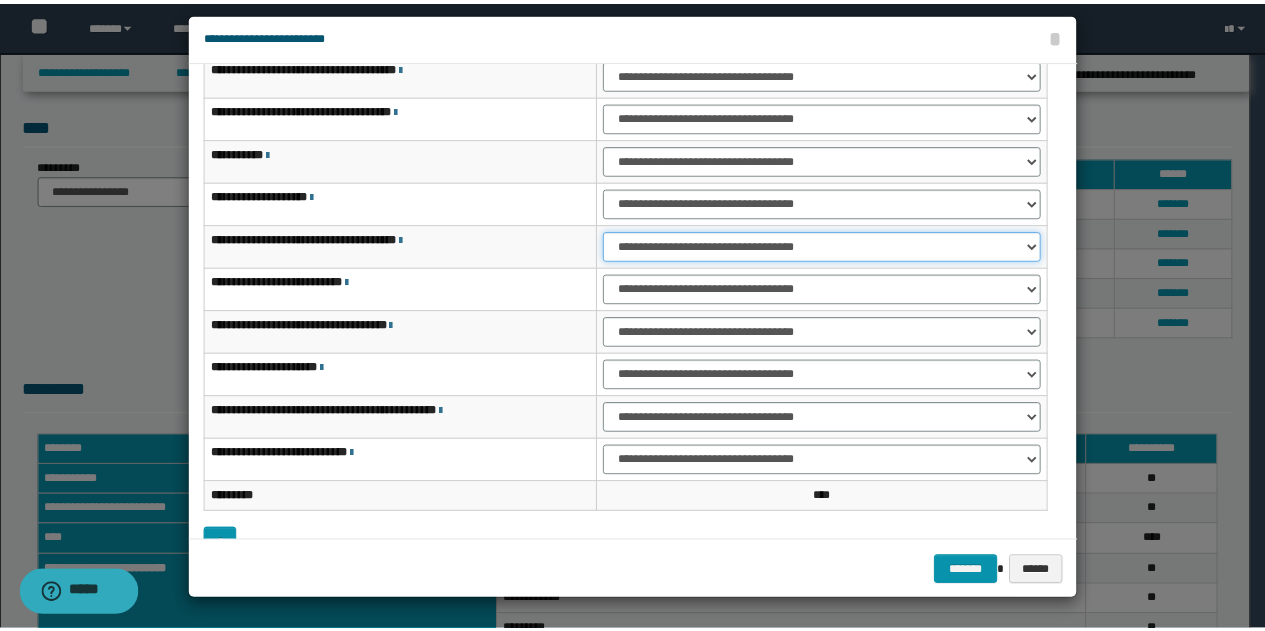 scroll, scrollTop: 116, scrollLeft: 0, axis: vertical 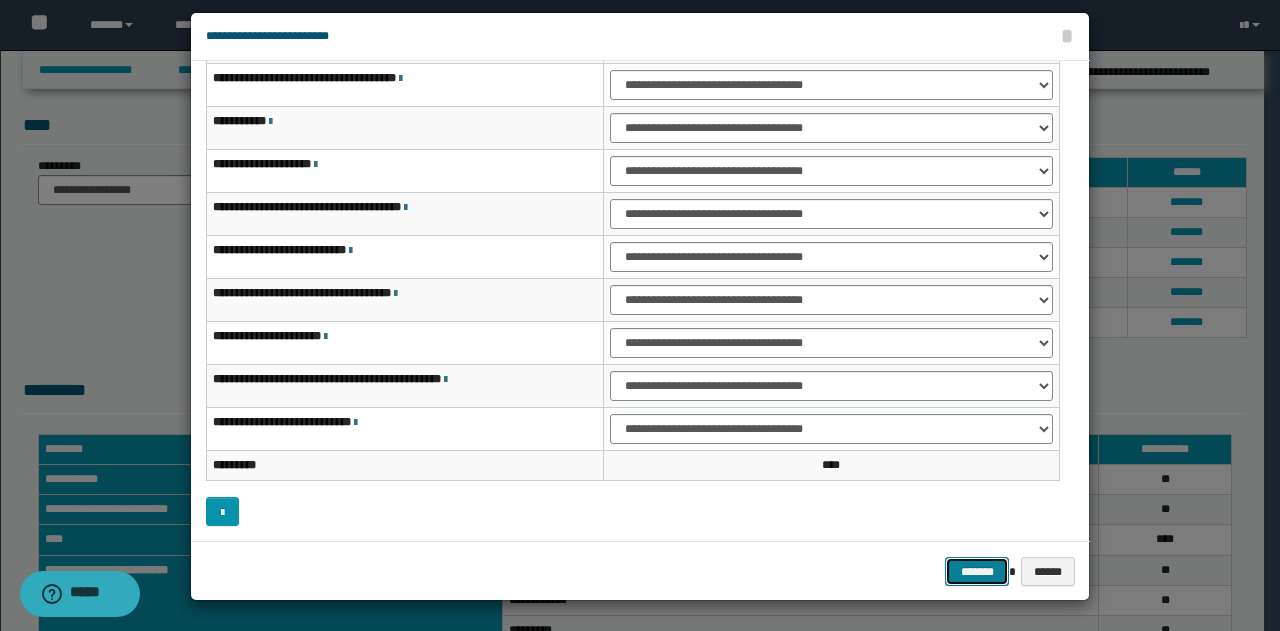 click on "*******" at bounding box center (977, 571) 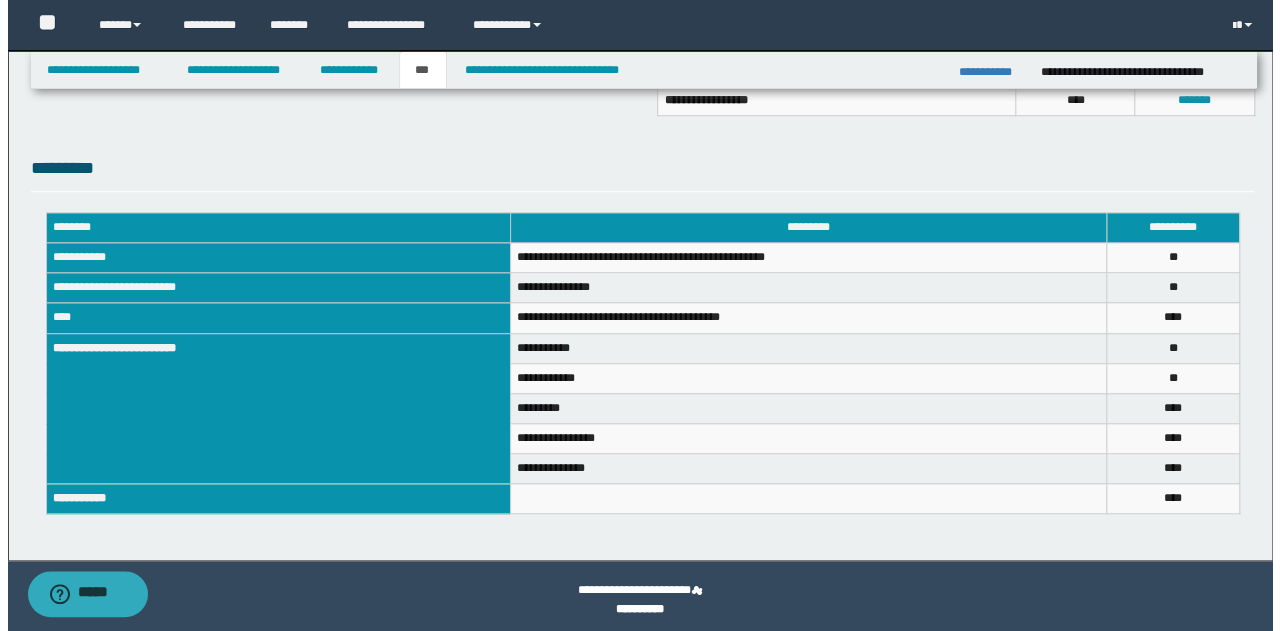 scroll, scrollTop: 629, scrollLeft: 0, axis: vertical 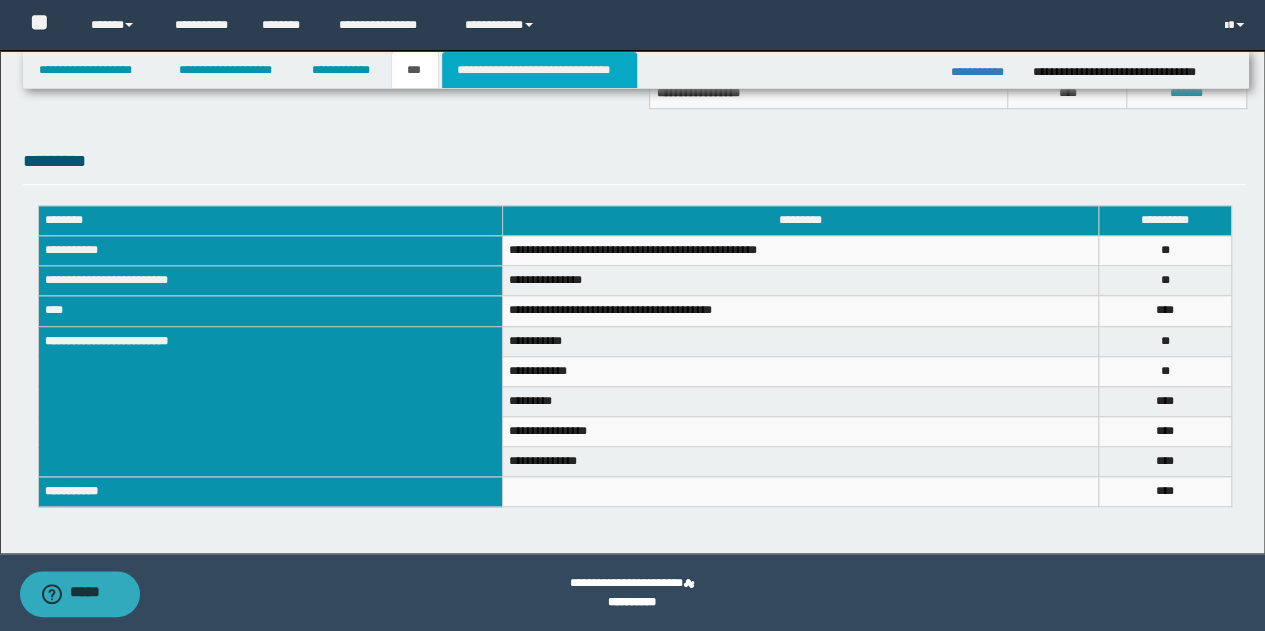 click on "**********" at bounding box center [539, 70] 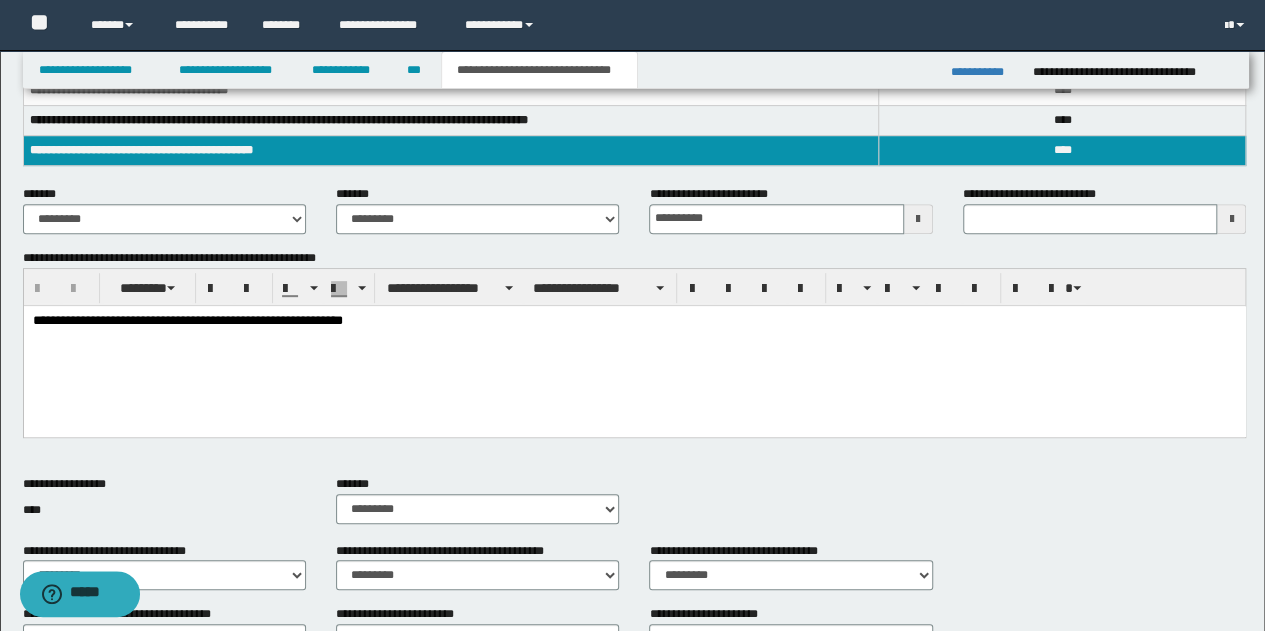 scroll, scrollTop: 129, scrollLeft: 0, axis: vertical 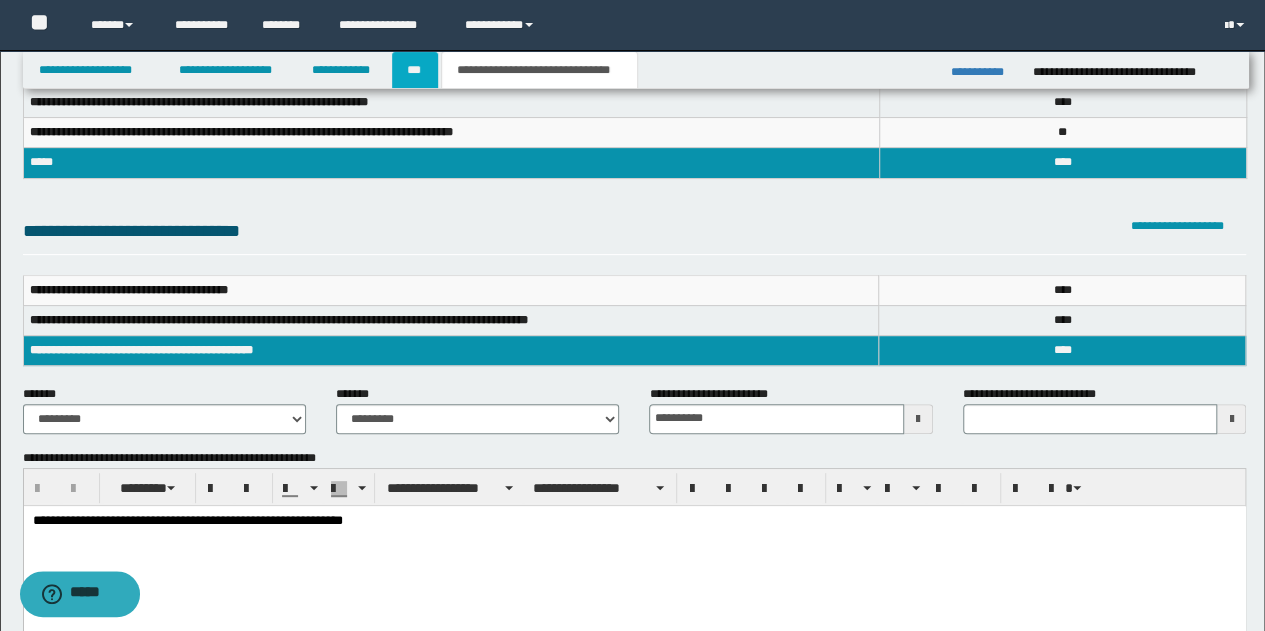click on "***" at bounding box center (415, 70) 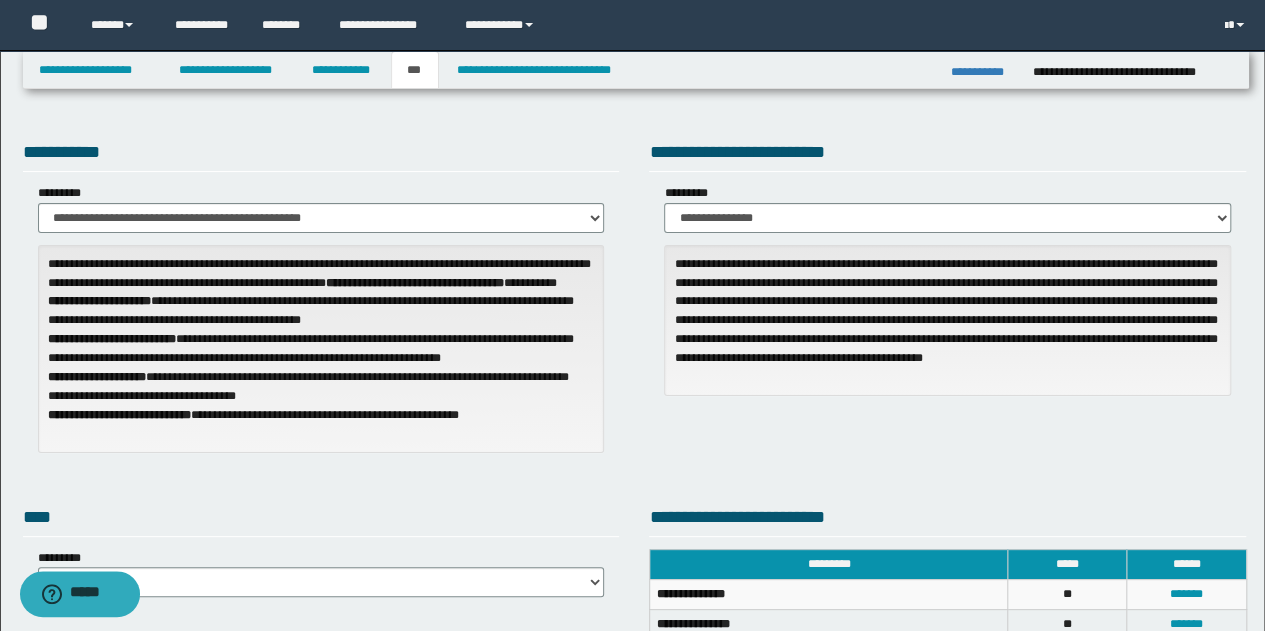 scroll, scrollTop: 0, scrollLeft: 0, axis: both 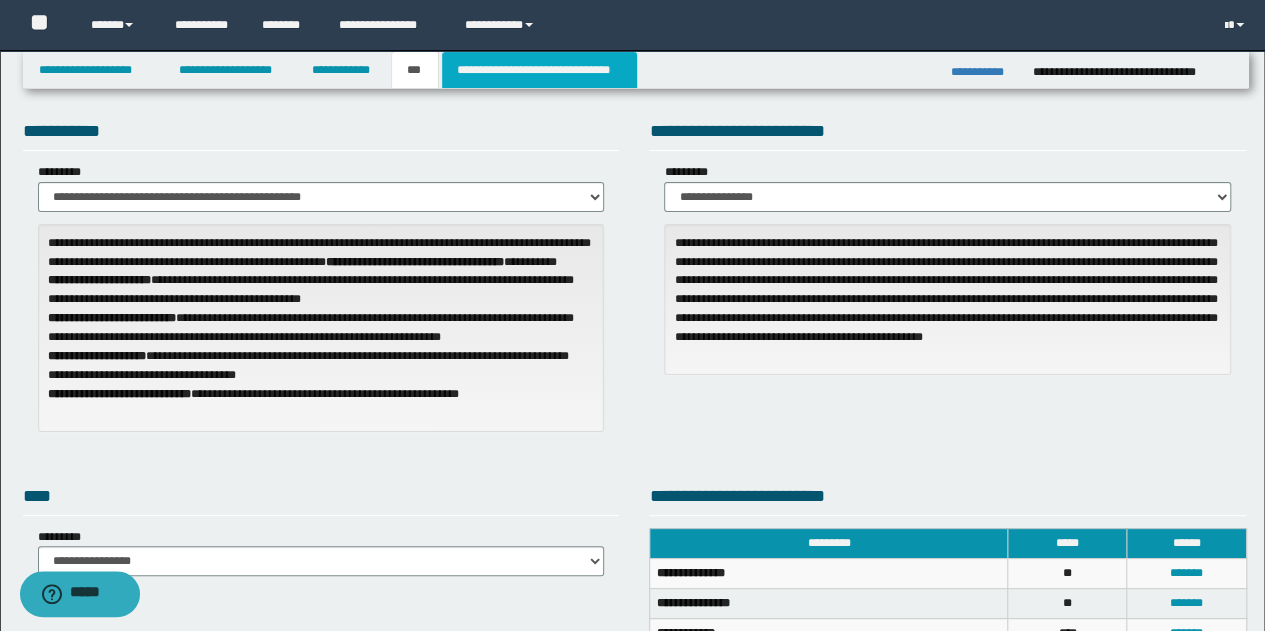 click on "**********" at bounding box center [539, 70] 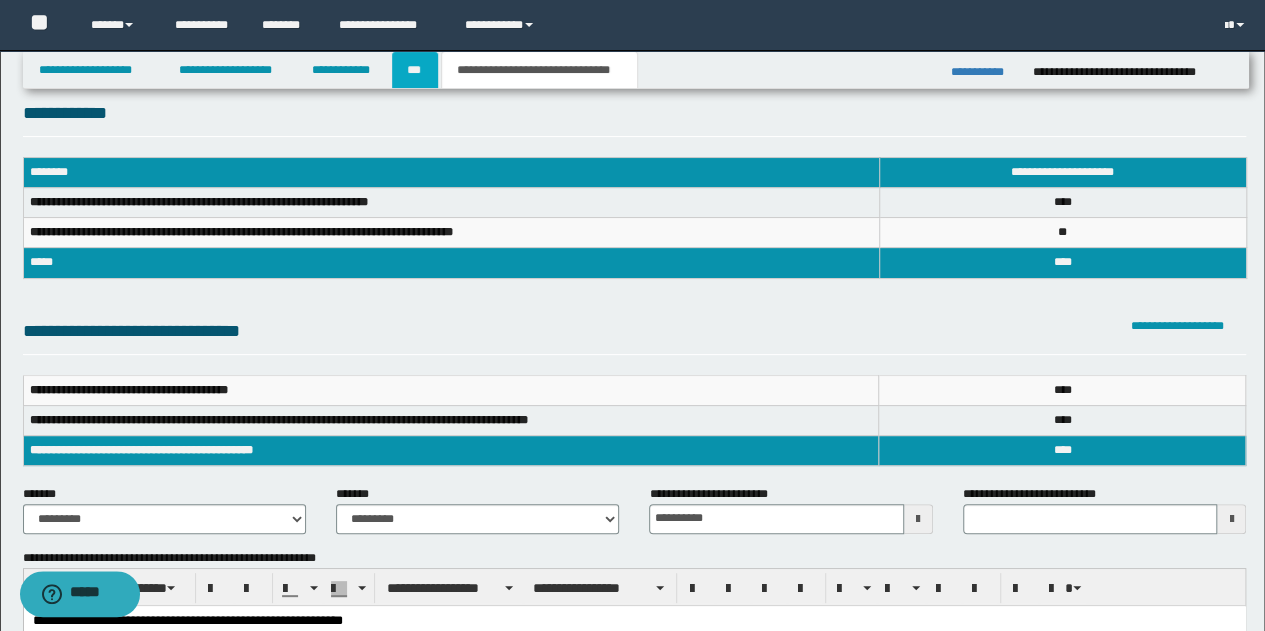 click on "***" at bounding box center (415, 70) 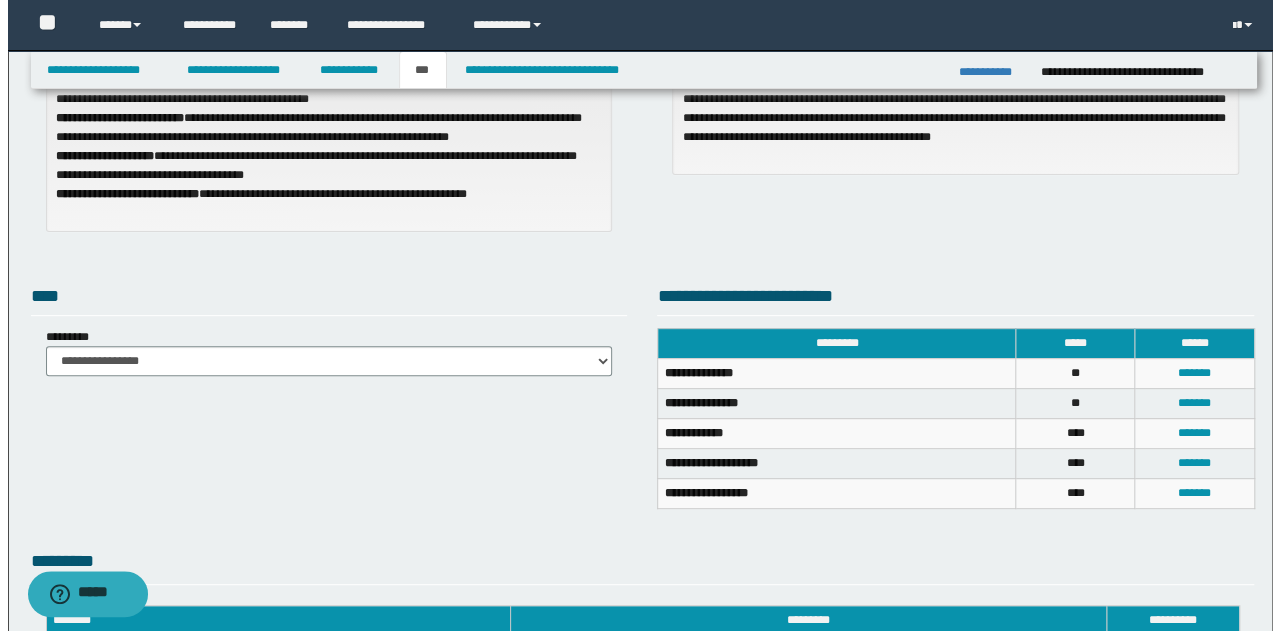 scroll, scrollTop: 329, scrollLeft: 0, axis: vertical 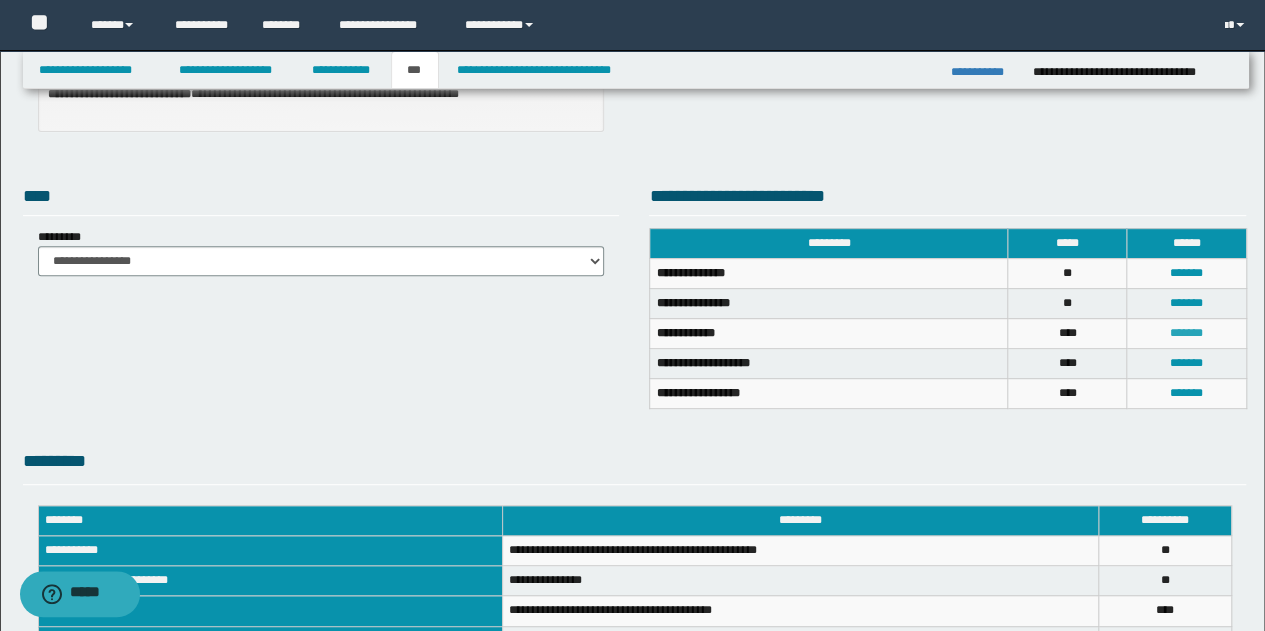 click on "*******" at bounding box center (1186, 333) 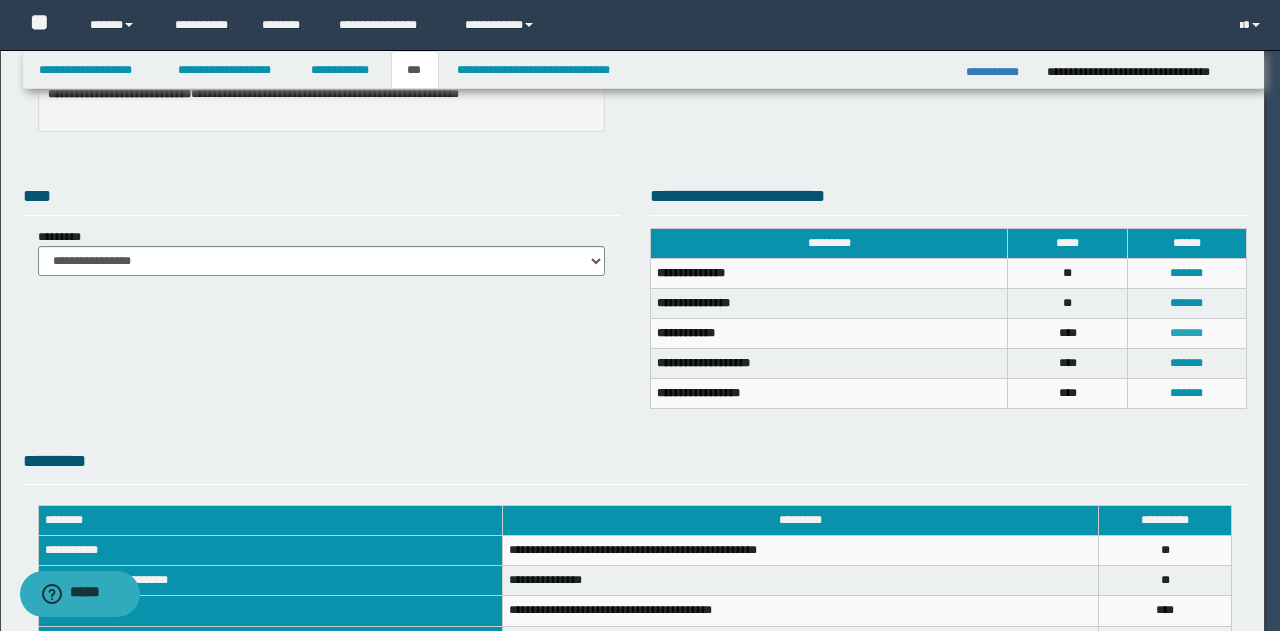 scroll, scrollTop: 0, scrollLeft: 0, axis: both 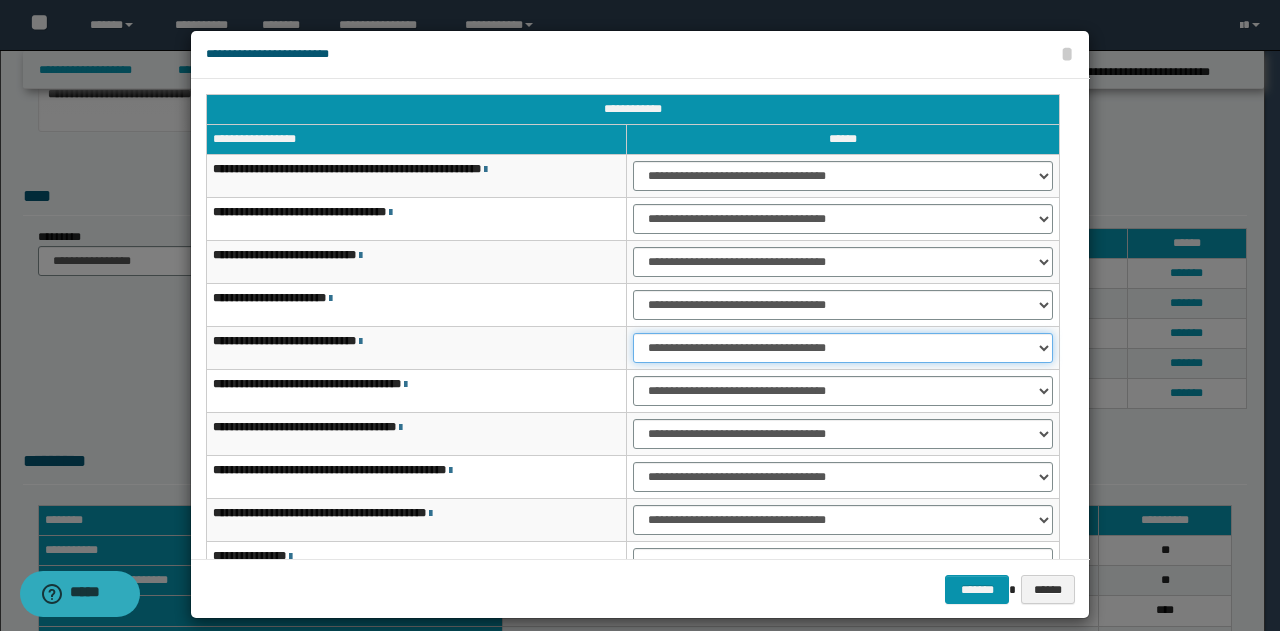 click on "**********" at bounding box center [843, 348] 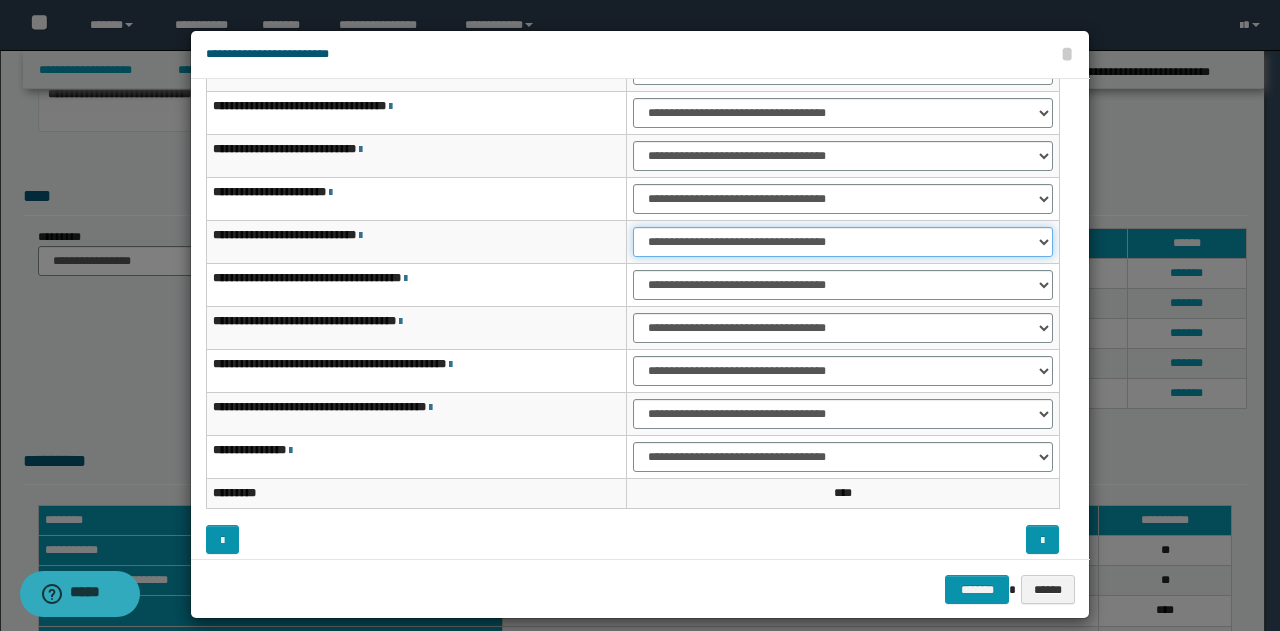 scroll, scrollTop: 116, scrollLeft: 0, axis: vertical 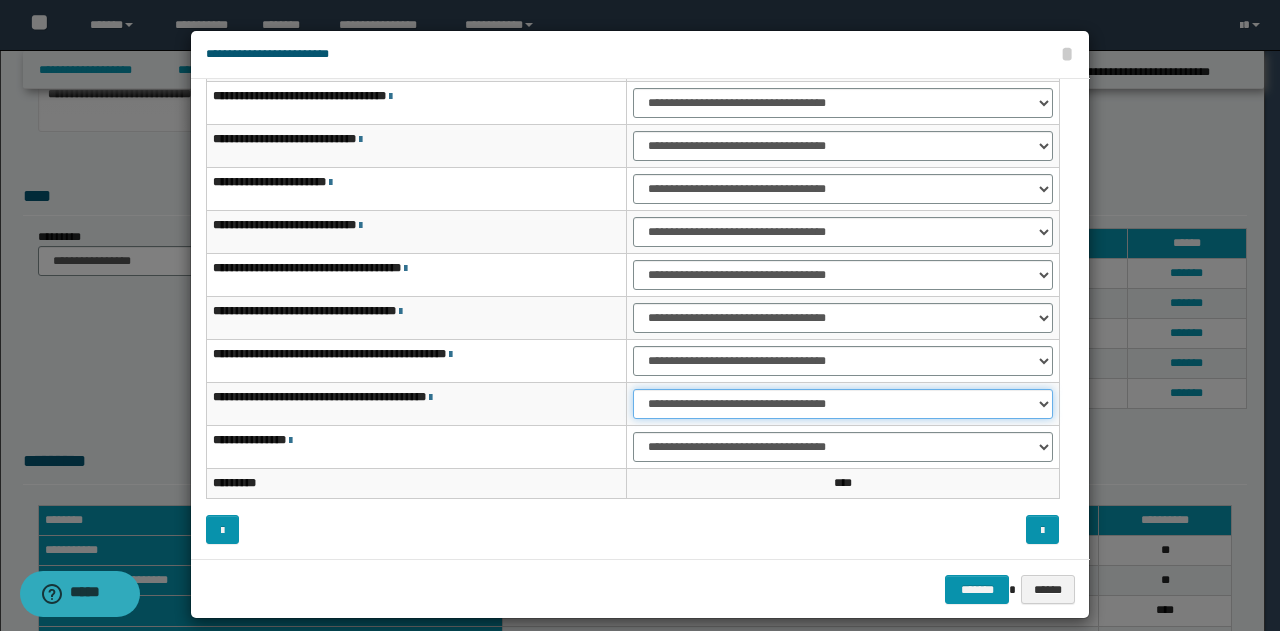 click on "**********" at bounding box center (843, 404) 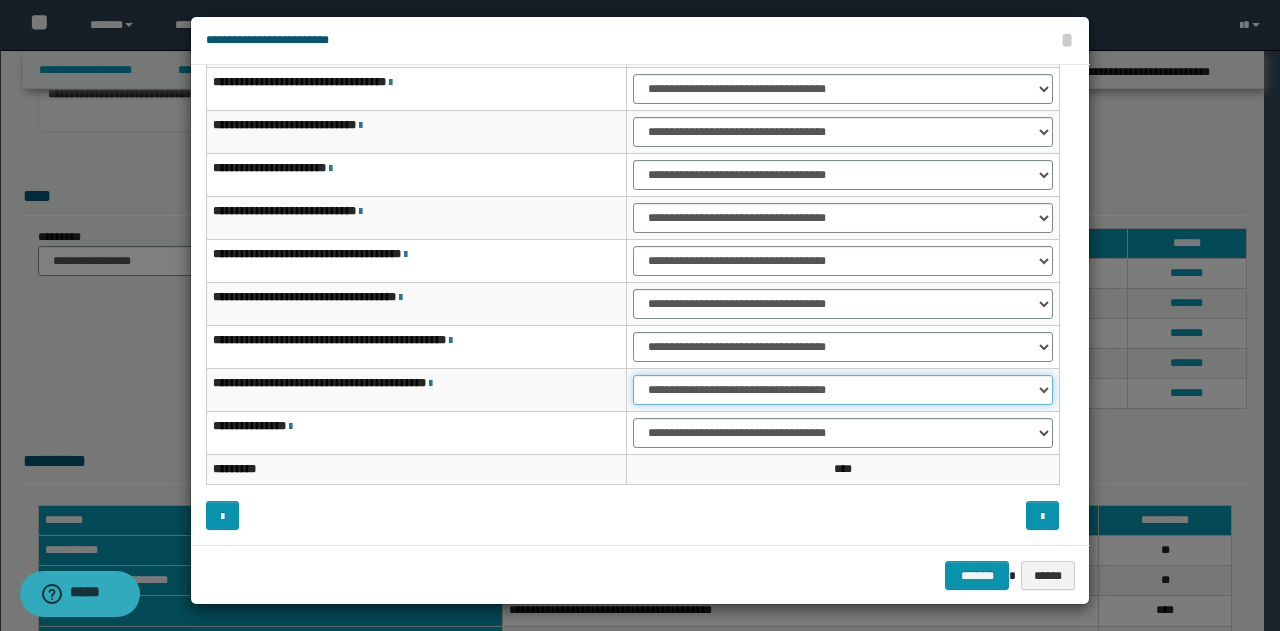 scroll, scrollTop: 18, scrollLeft: 0, axis: vertical 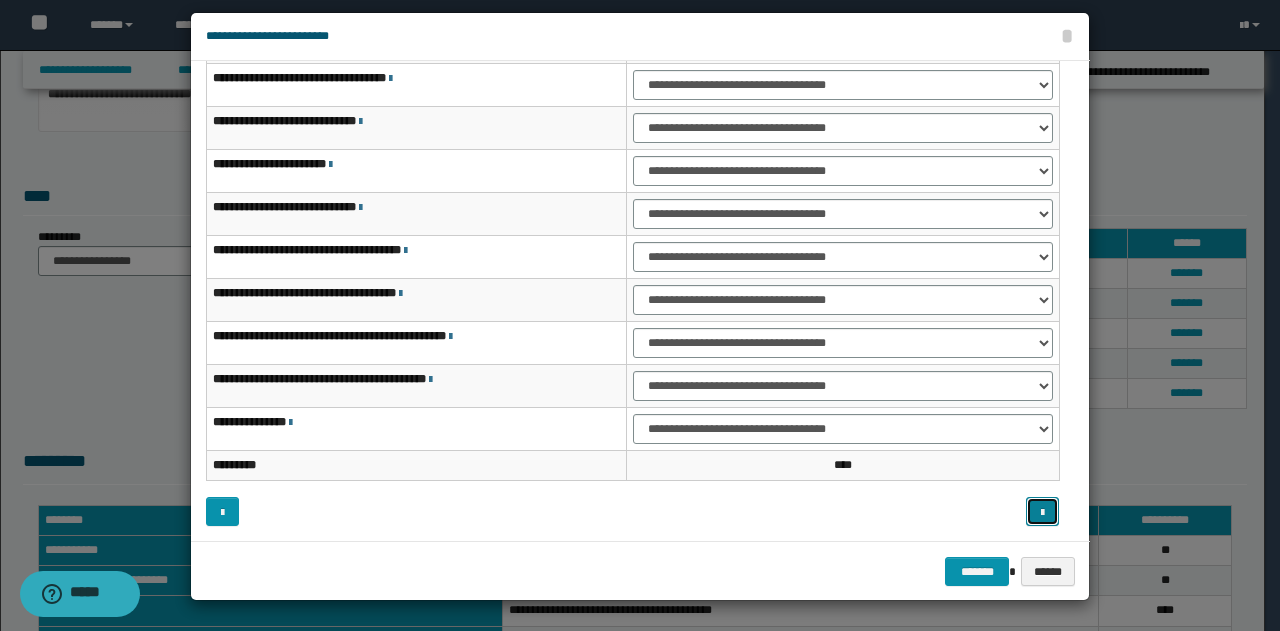 drag, startPoint x: 1038, startPoint y: 504, endPoint x: 1020, endPoint y: 492, distance: 21.633308 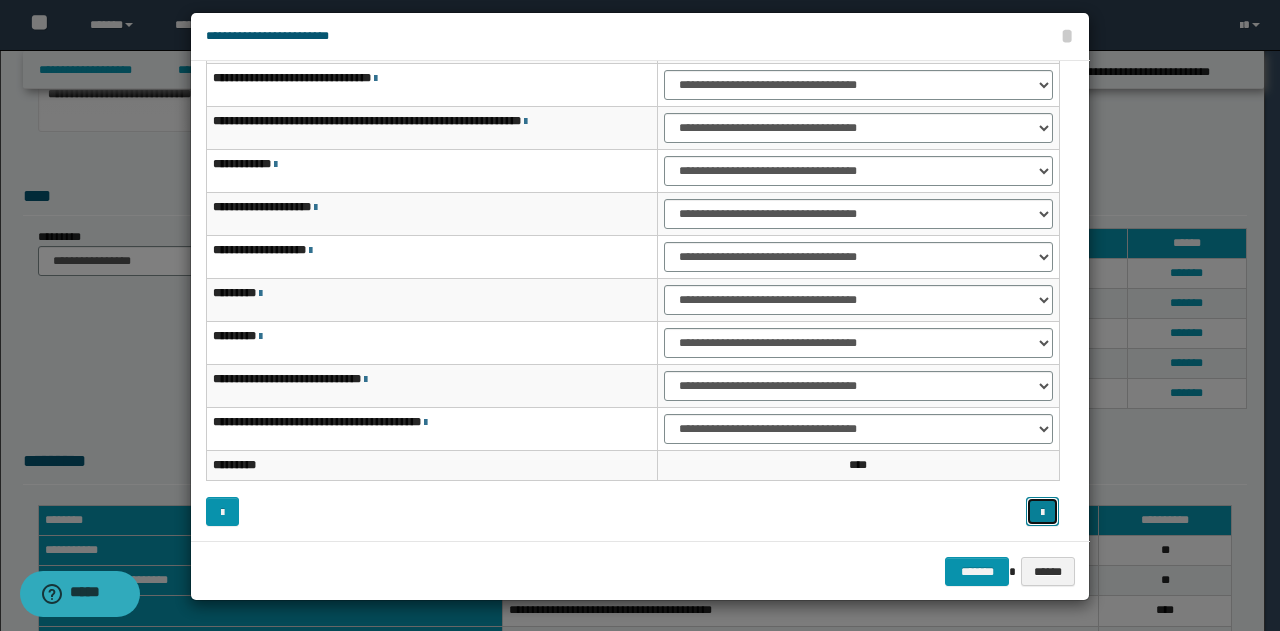 scroll, scrollTop: 16, scrollLeft: 0, axis: vertical 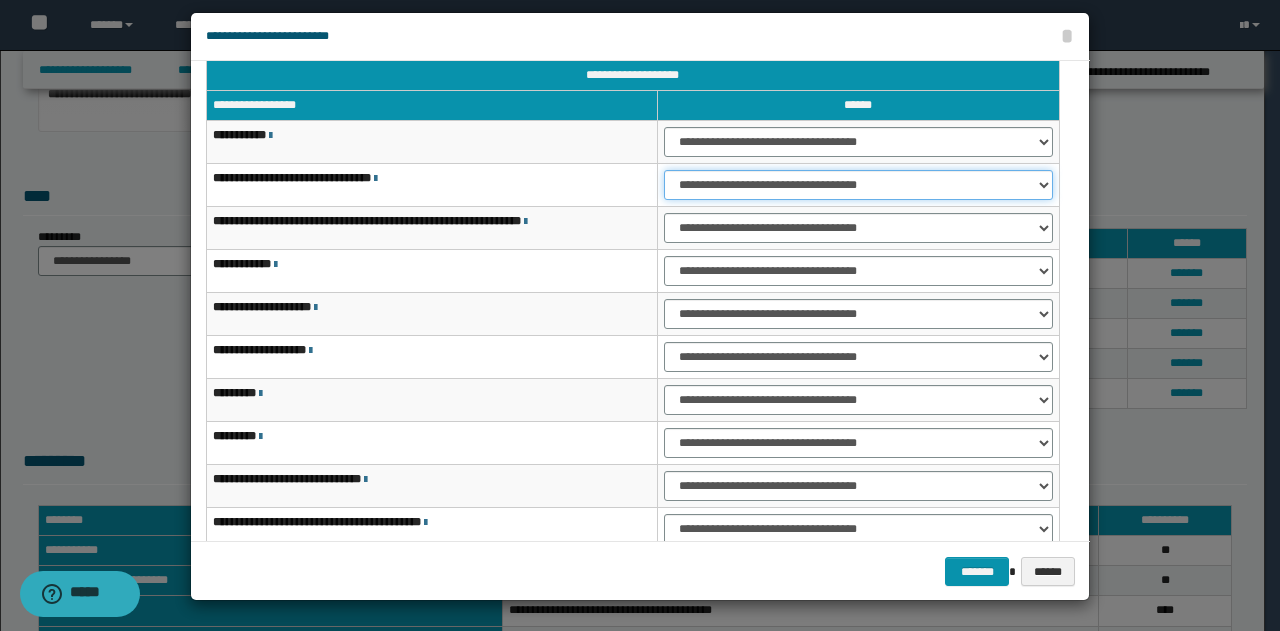 click on "**********" at bounding box center (858, 185) 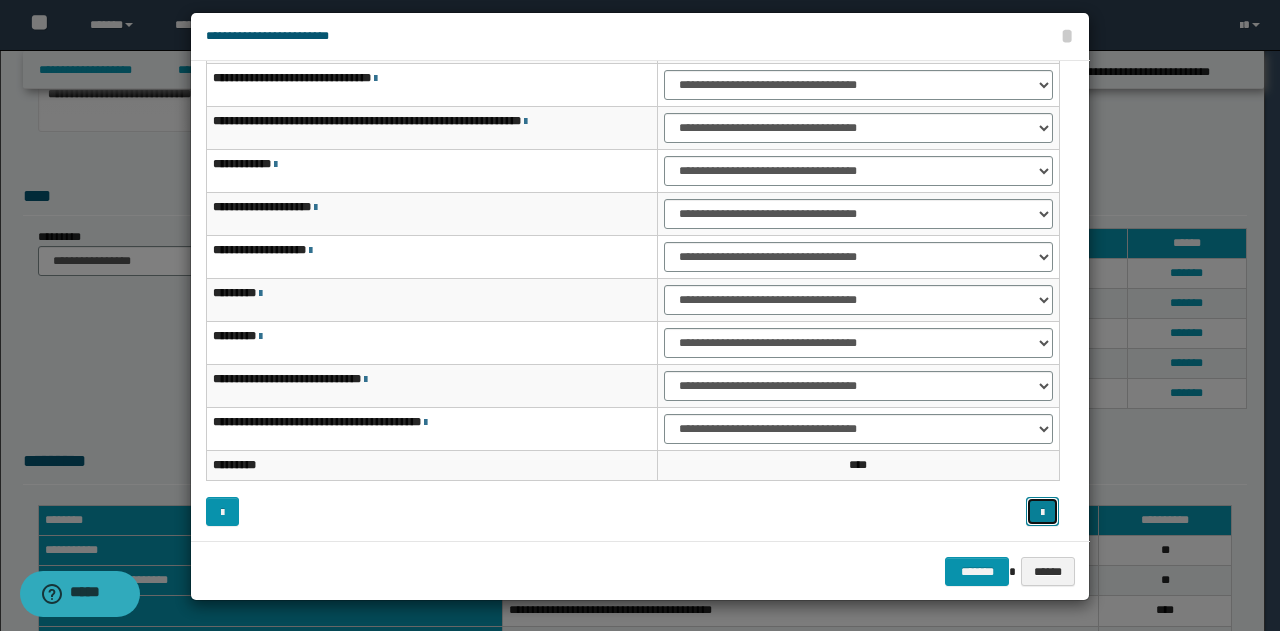 click at bounding box center [1042, 513] 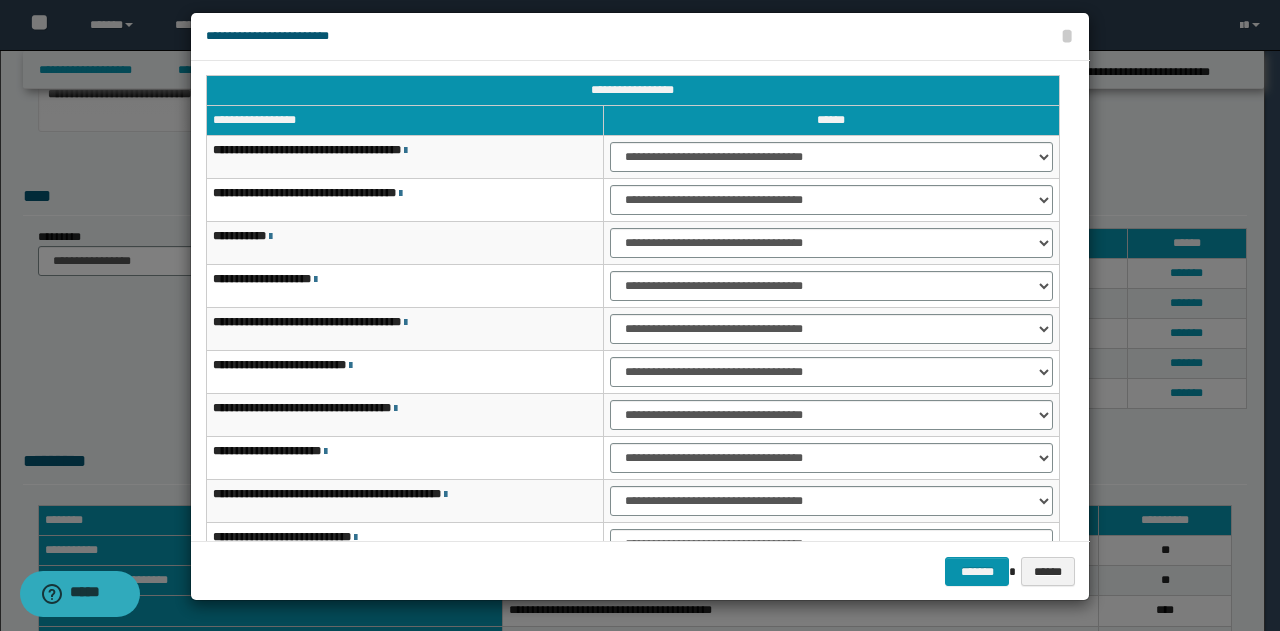 scroll, scrollTop: 0, scrollLeft: 0, axis: both 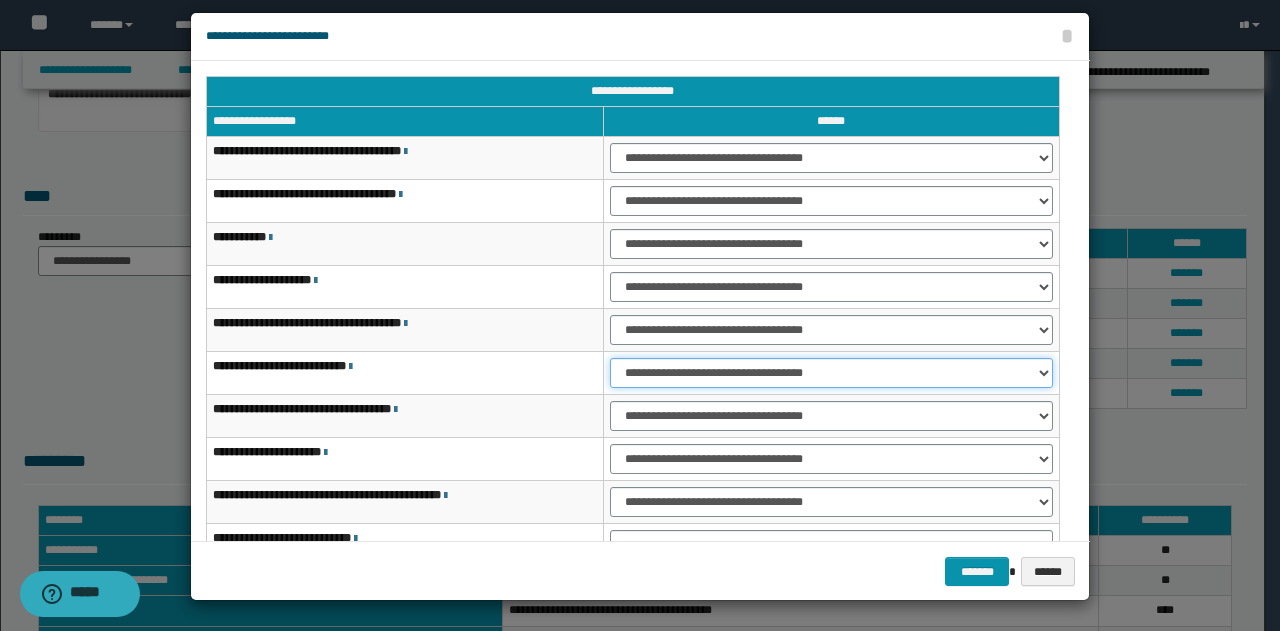 click on "**********" at bounding box center [831, 373] 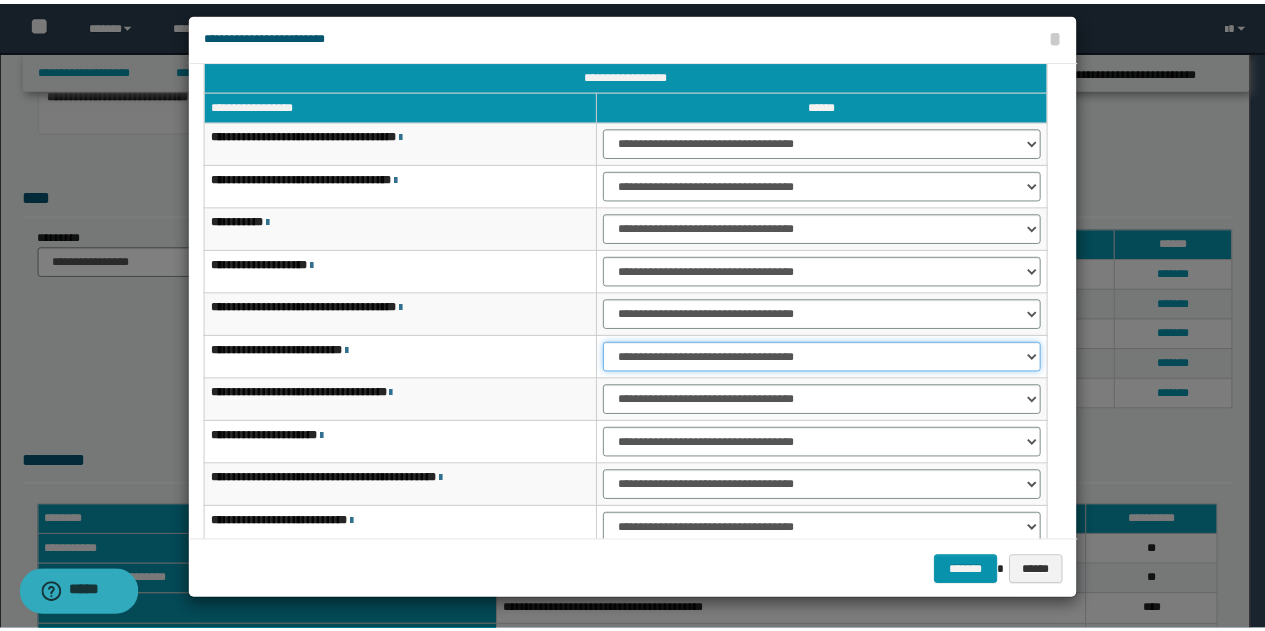 scroll, scrollTop: 116, scrollLeft: 0, axis: vertical 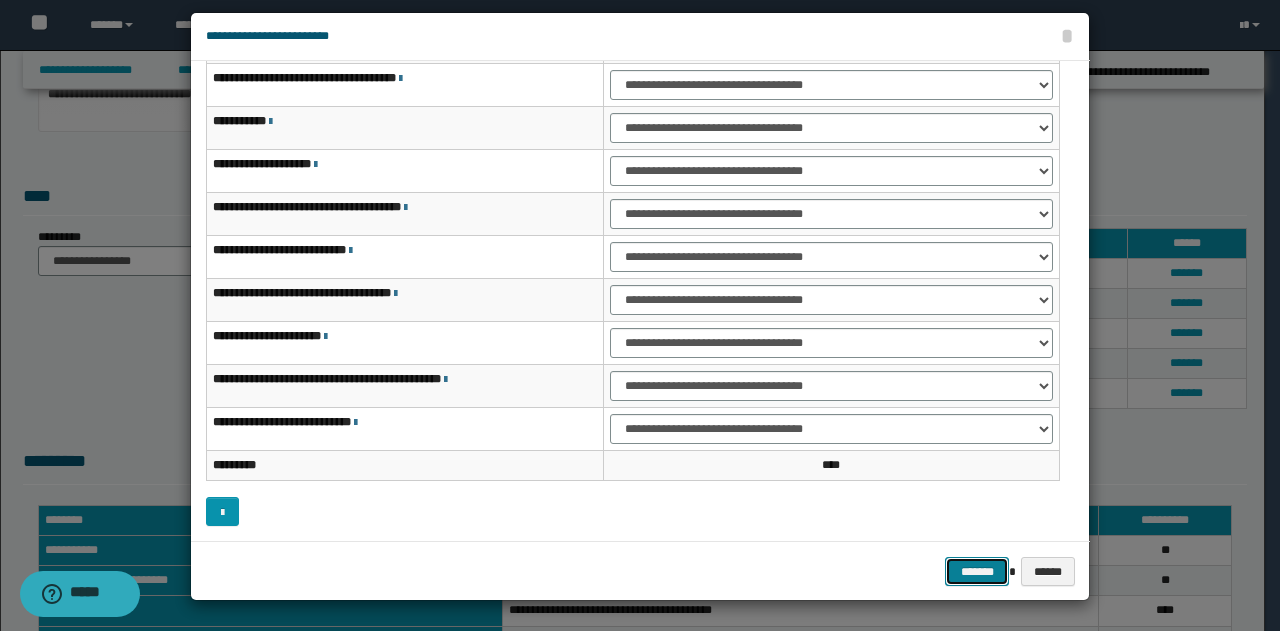 click on "*******" at bounding box center (977, 571) 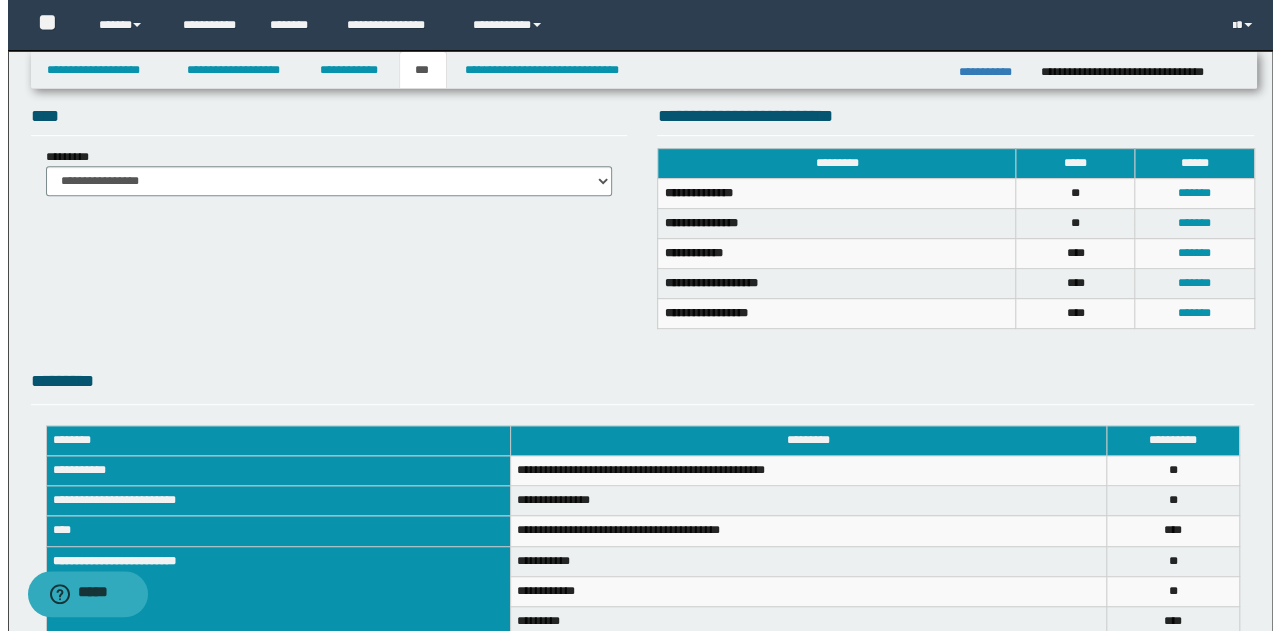 scroll, scrollTop: 629, scrollLeft: 0, axis: vertical 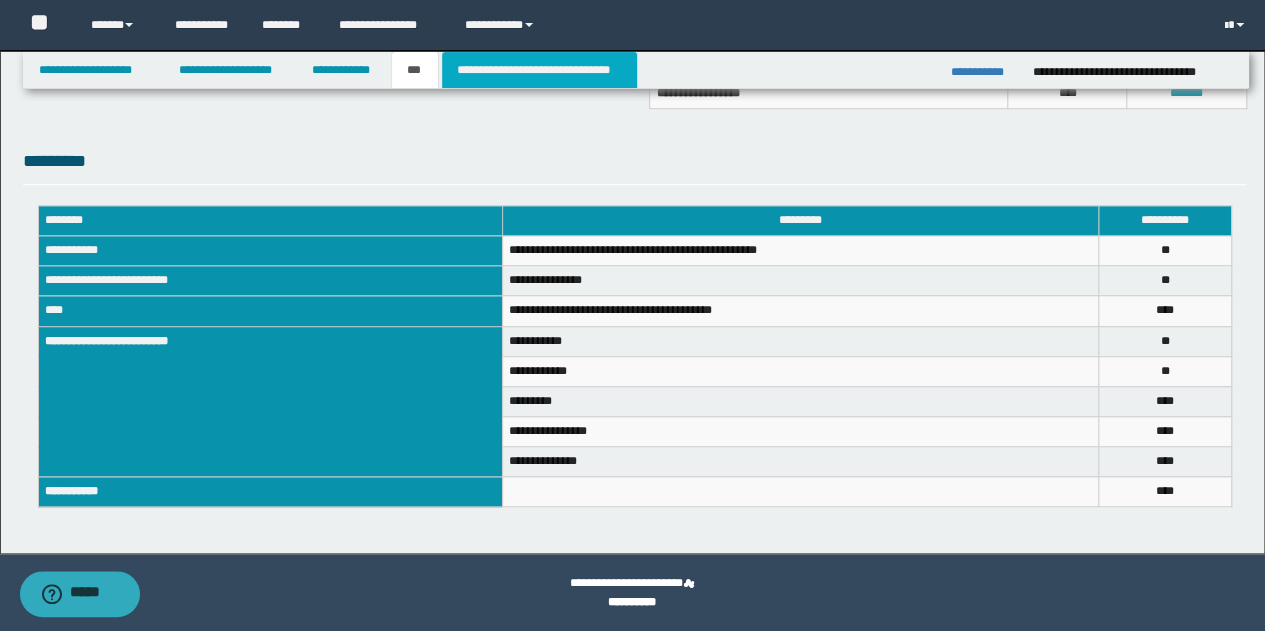 click on "**********" at bounding box center [539, 70] 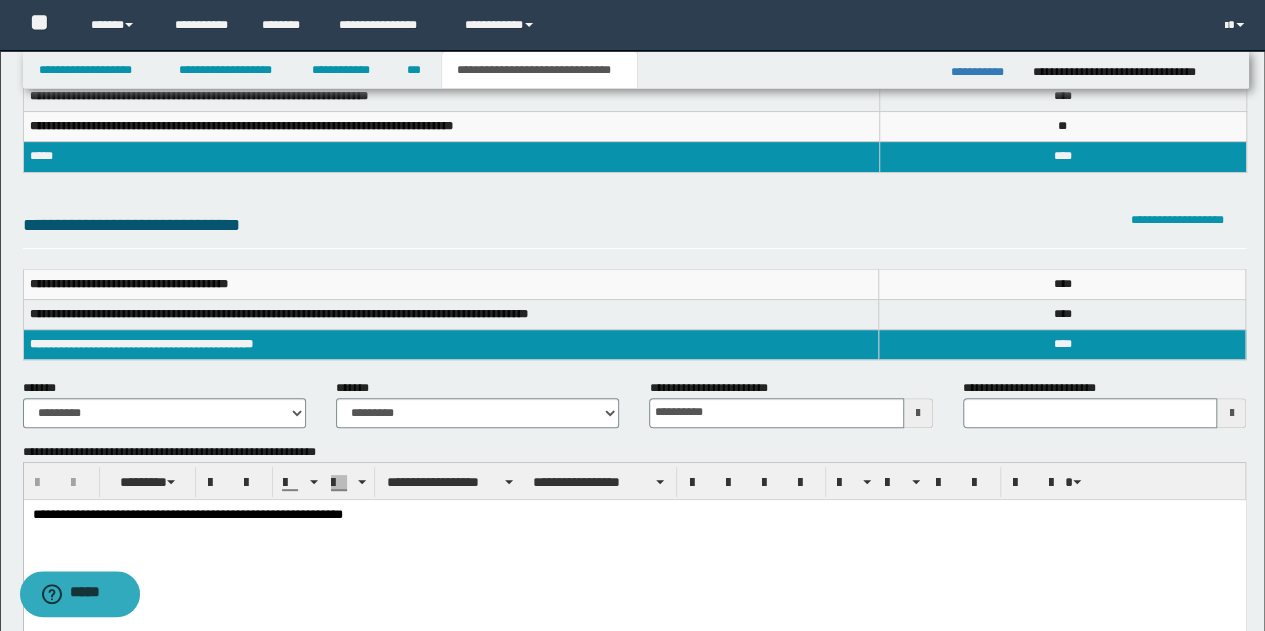 scroll, scrollTop: 29, scrollLeft: 0, axis: vertical 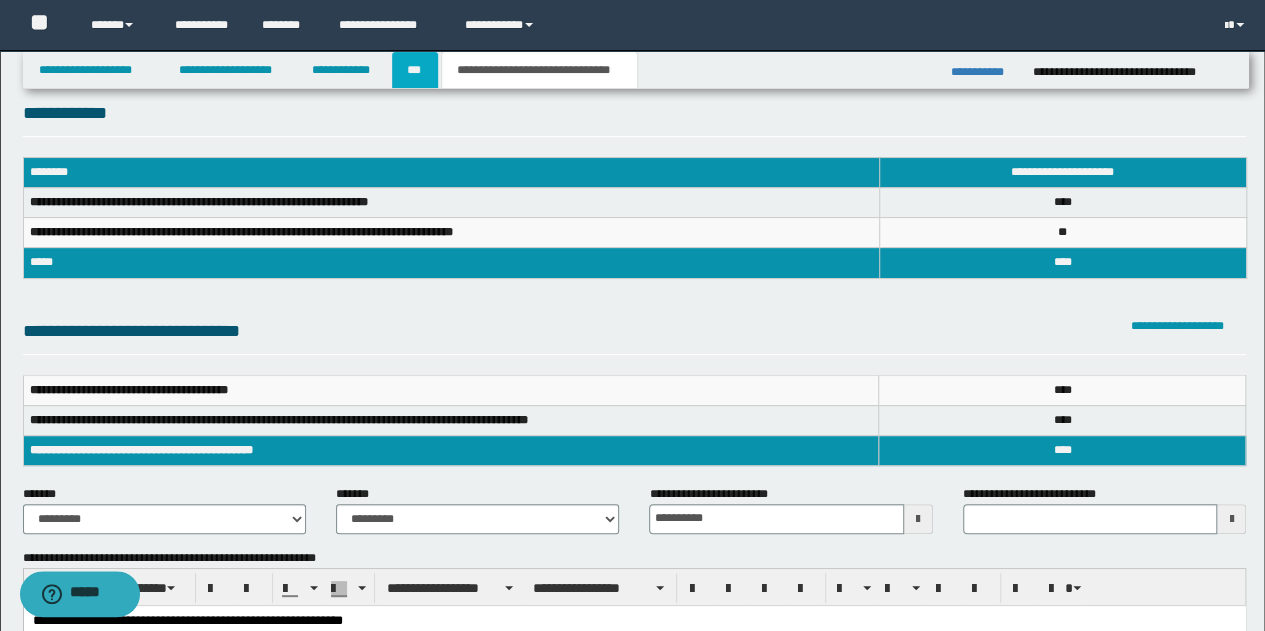click on "***" at bounding box center [415, 70] 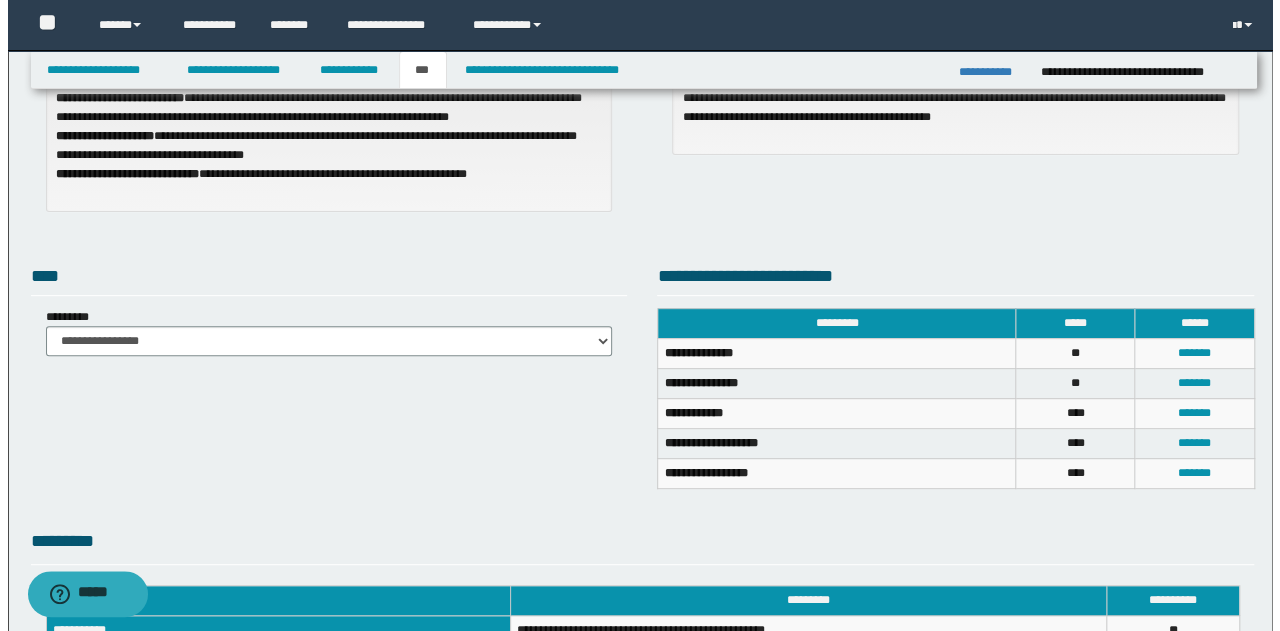 scroll, scrollTop: 329, scrollLeft: 0, axis: vertical 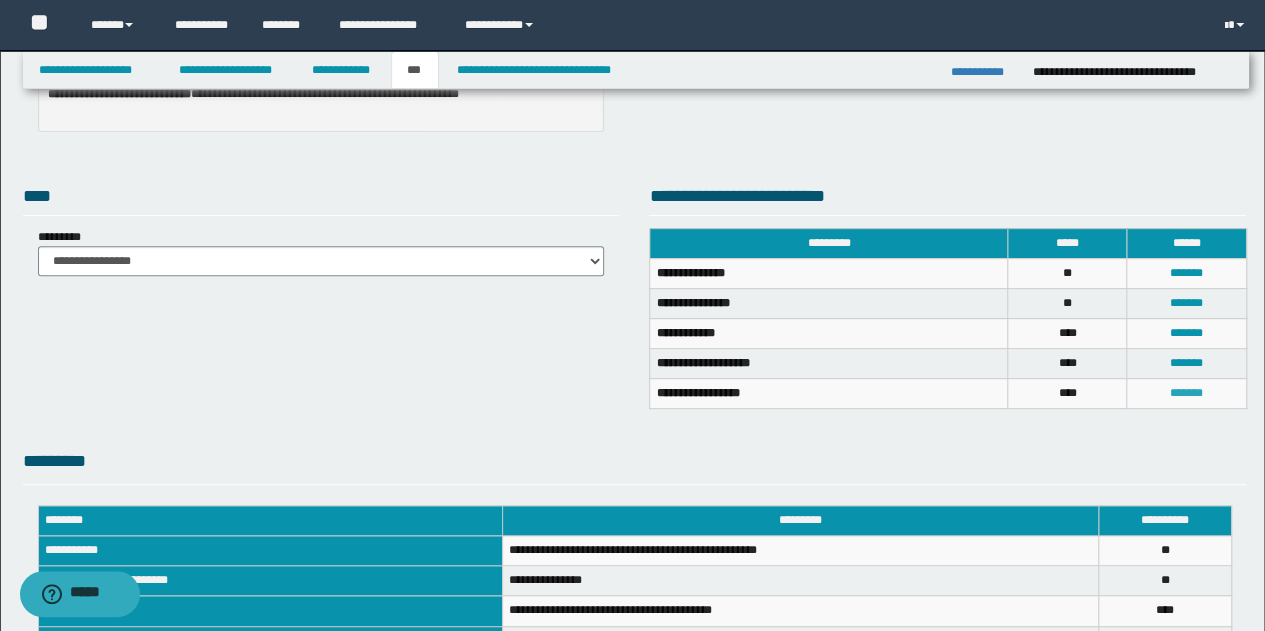 click on "*******" at bounding box center [1186, 393] 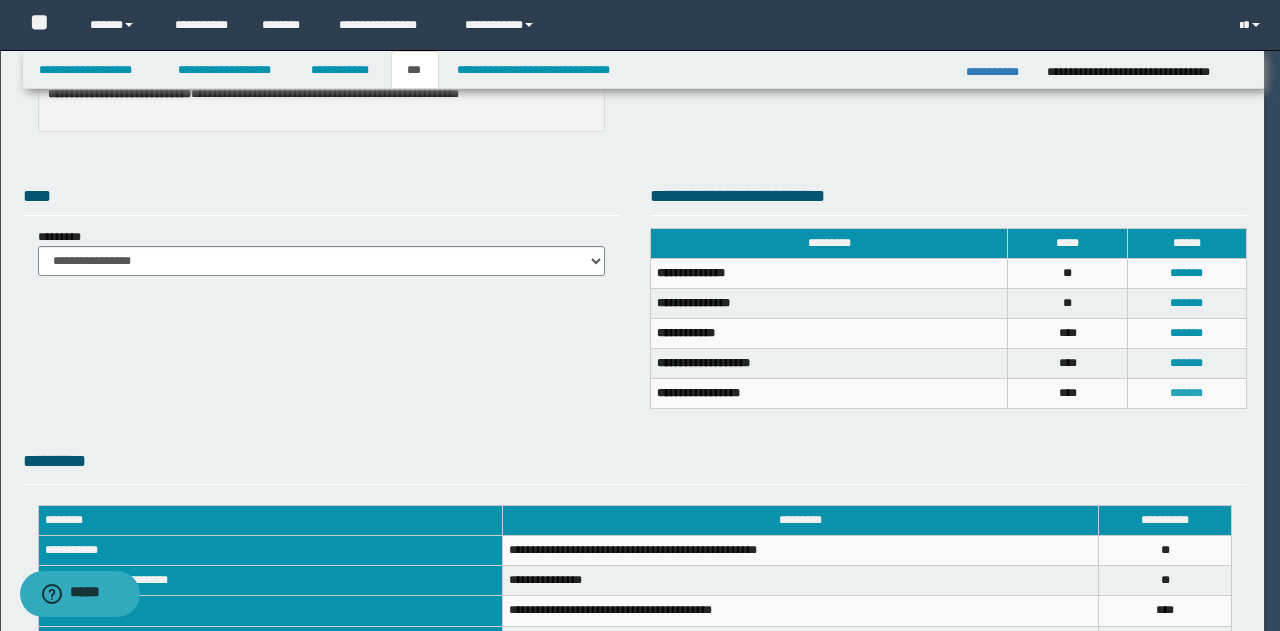 scroll, scrollTop: 0, scrollLeft: 0, axis: both 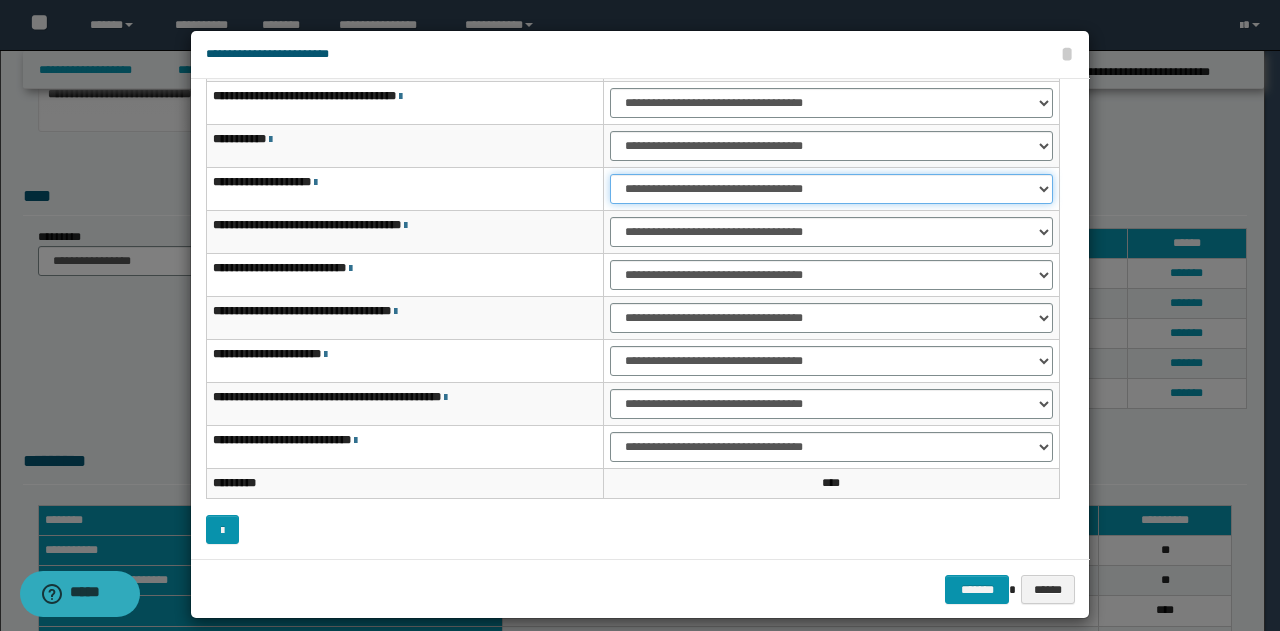 click on "**********" at bounding box center [831, 189] 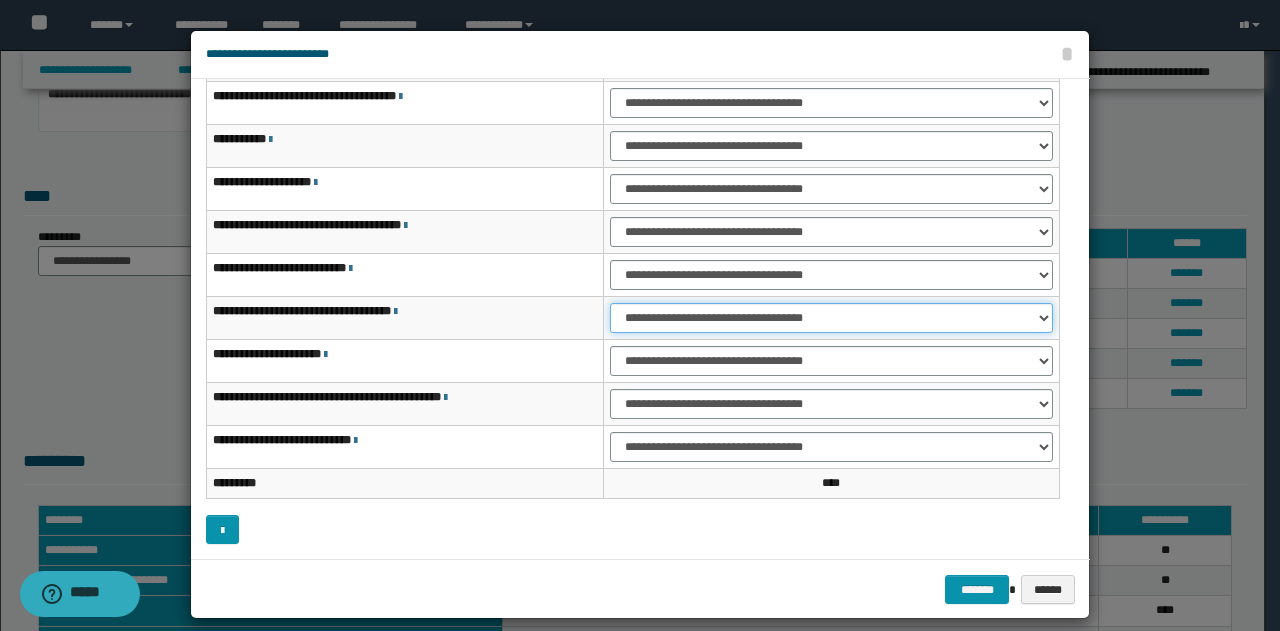 click on "**********" at bounding box center (831, 318) 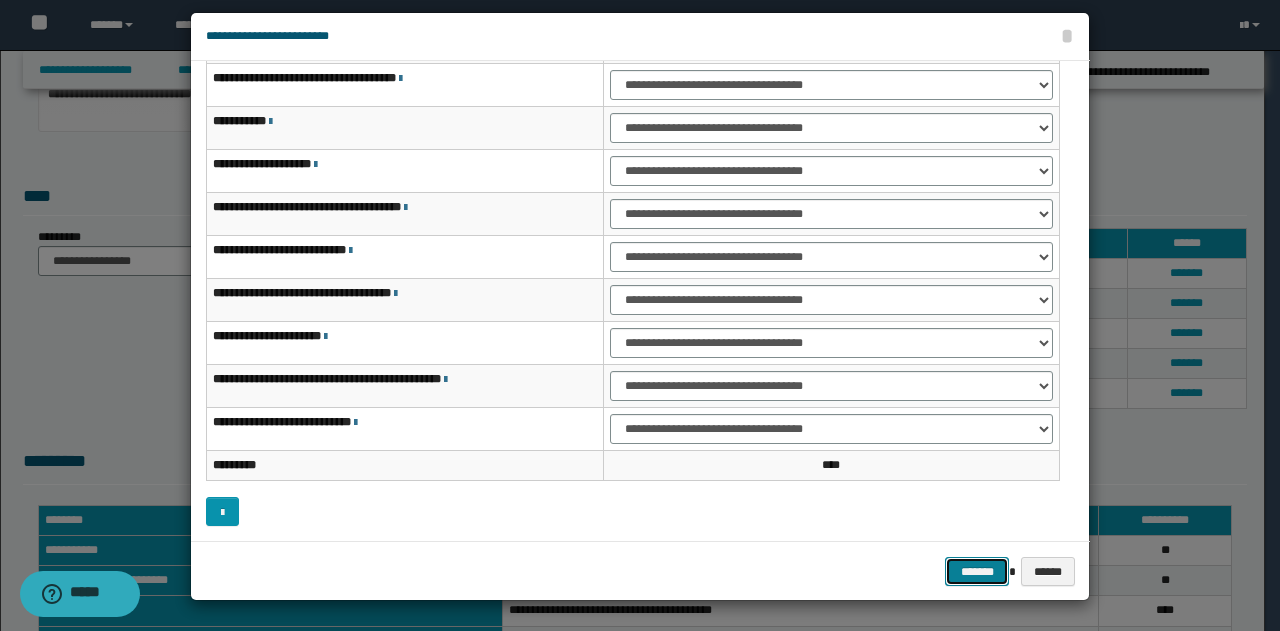 click on "*******" at bounding box center [977, 571] 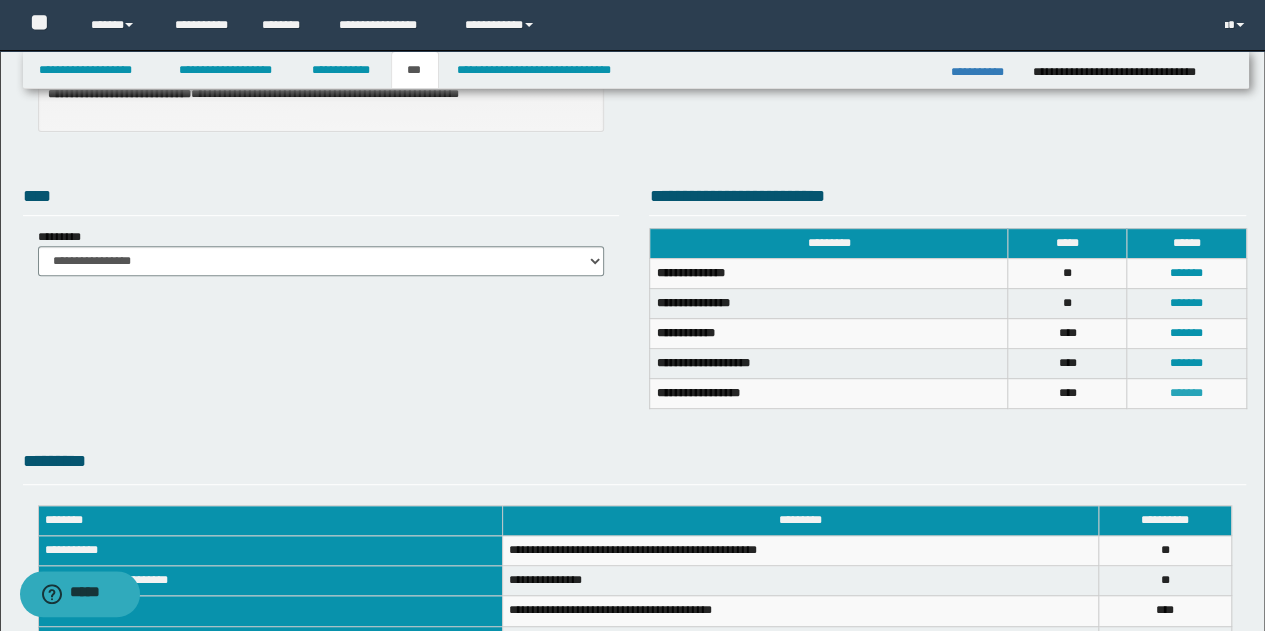 click on "*******" at bounding box center [1186, 393] 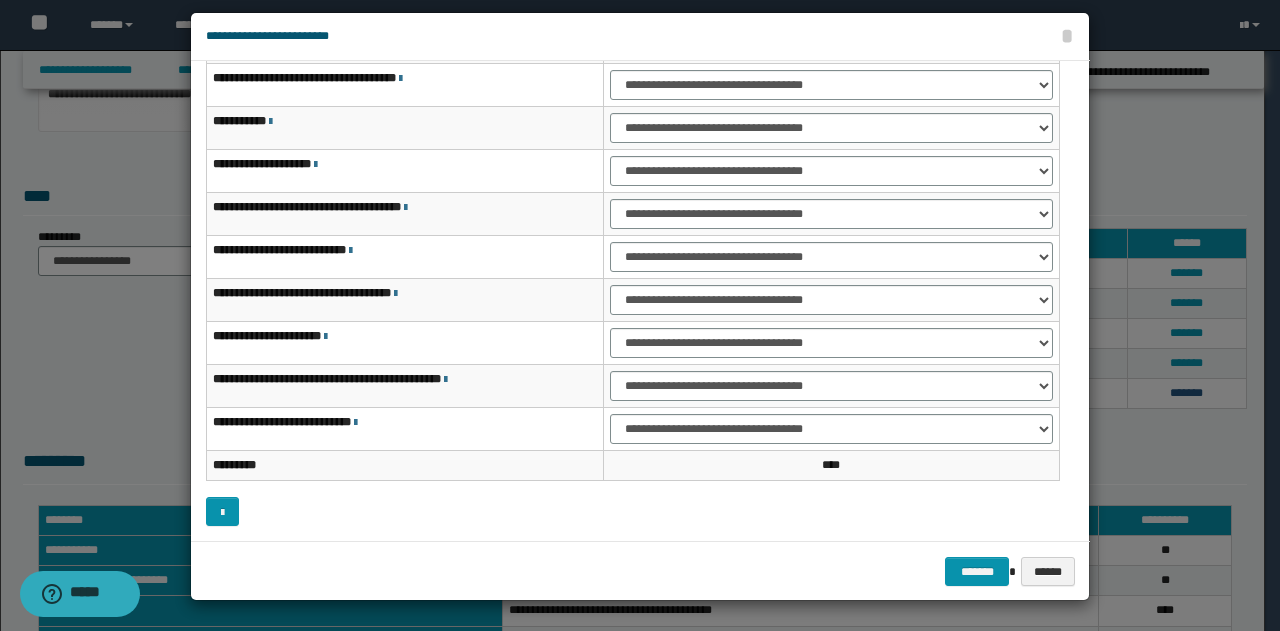 scroll, scrollTop: 0, scrollLeft: 0, axis: both 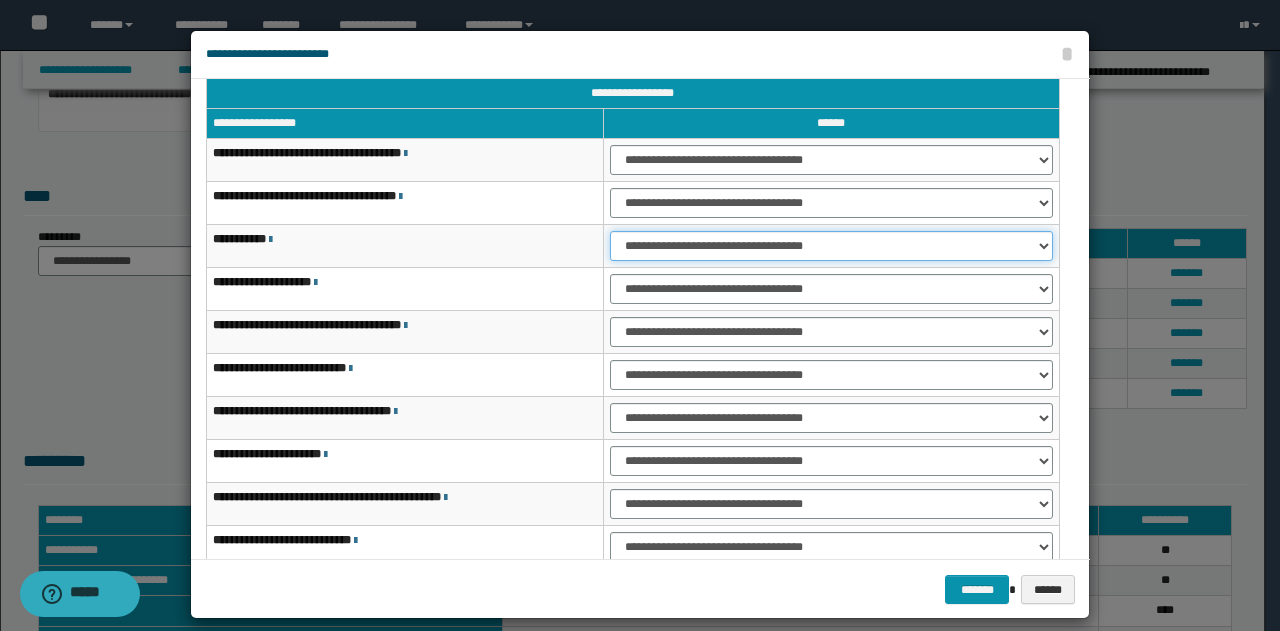 click on "**********" at bounding box center (831, 246) 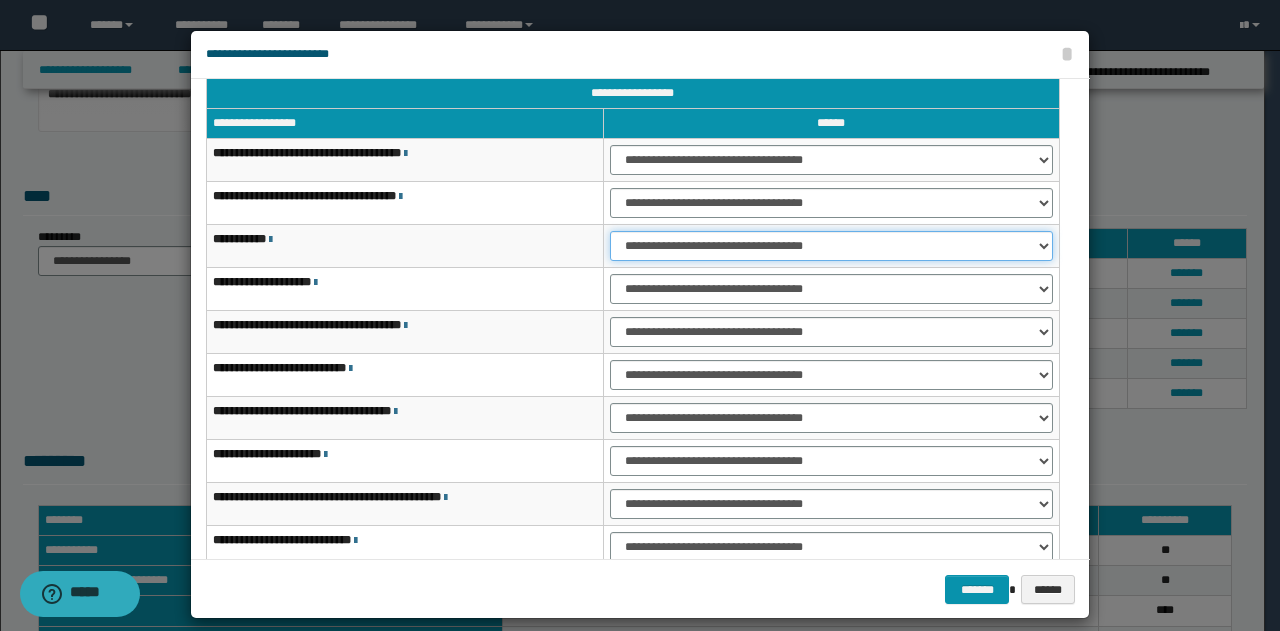 select on "***" 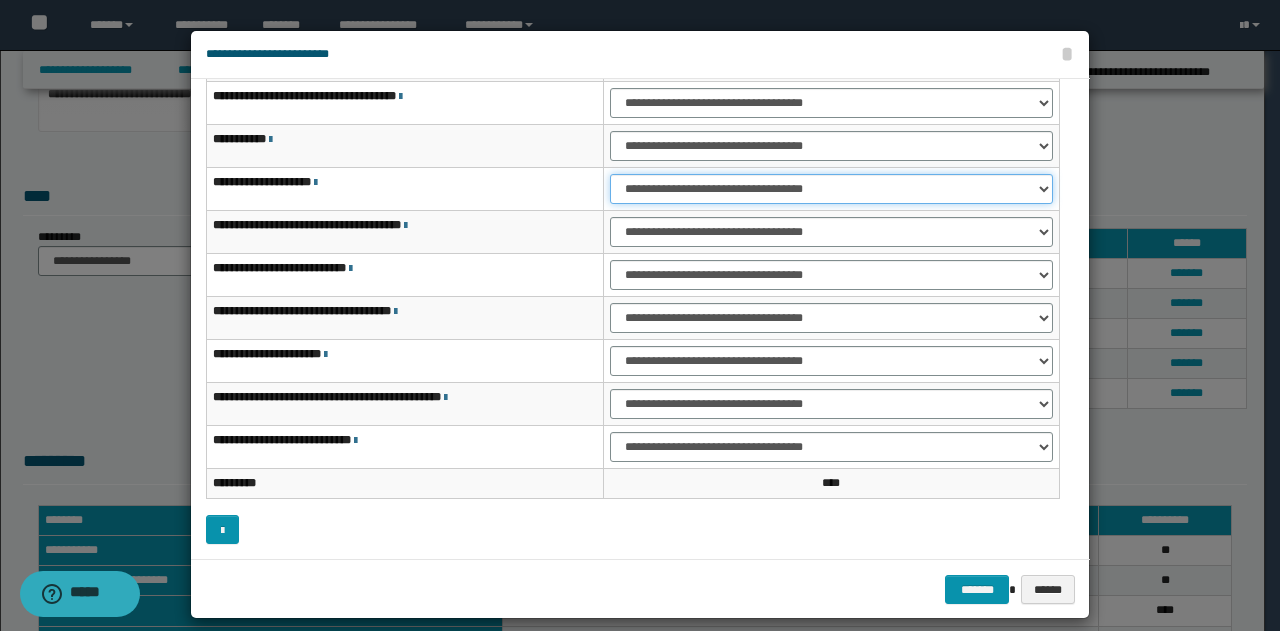click on "**********" at bounding box center (831, 189) 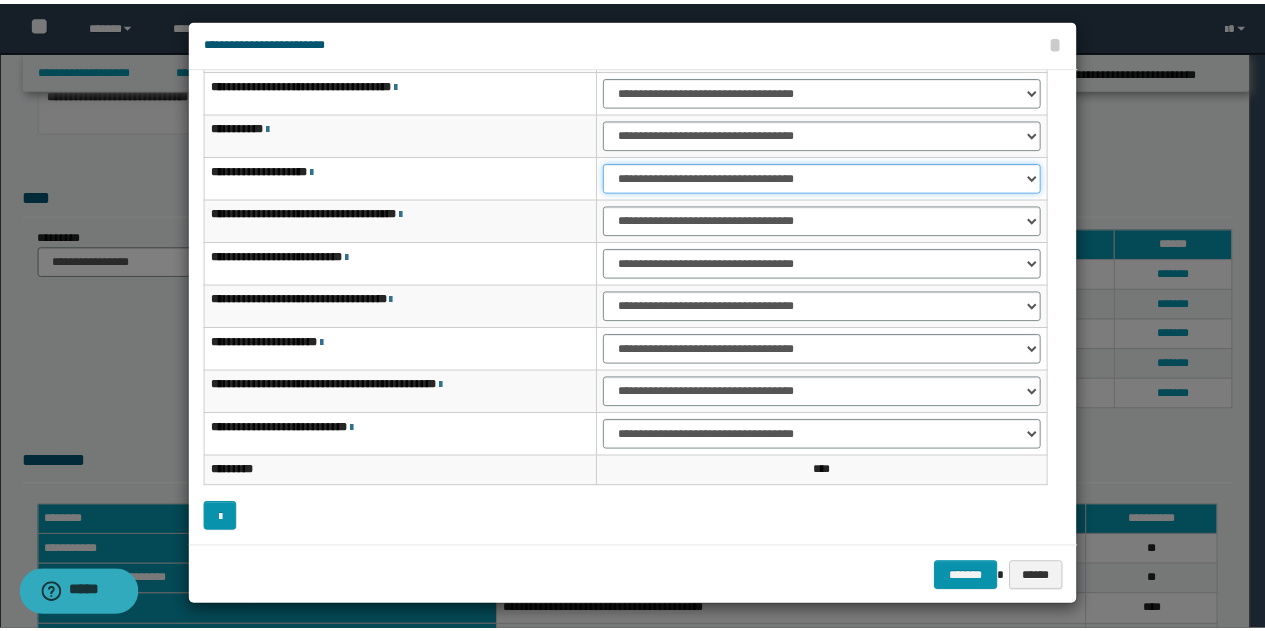 scroll, scrollTop: 18, scrollLeft: 0, axis: vertical 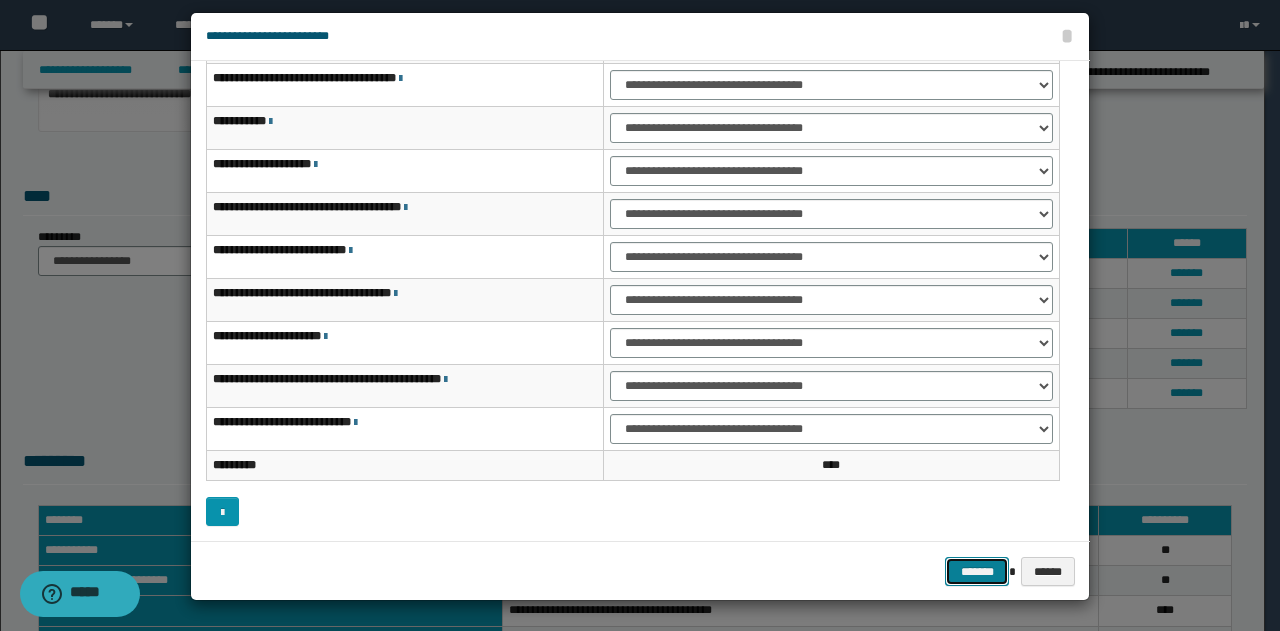 click on "*******" at bounding box center [977, 571] 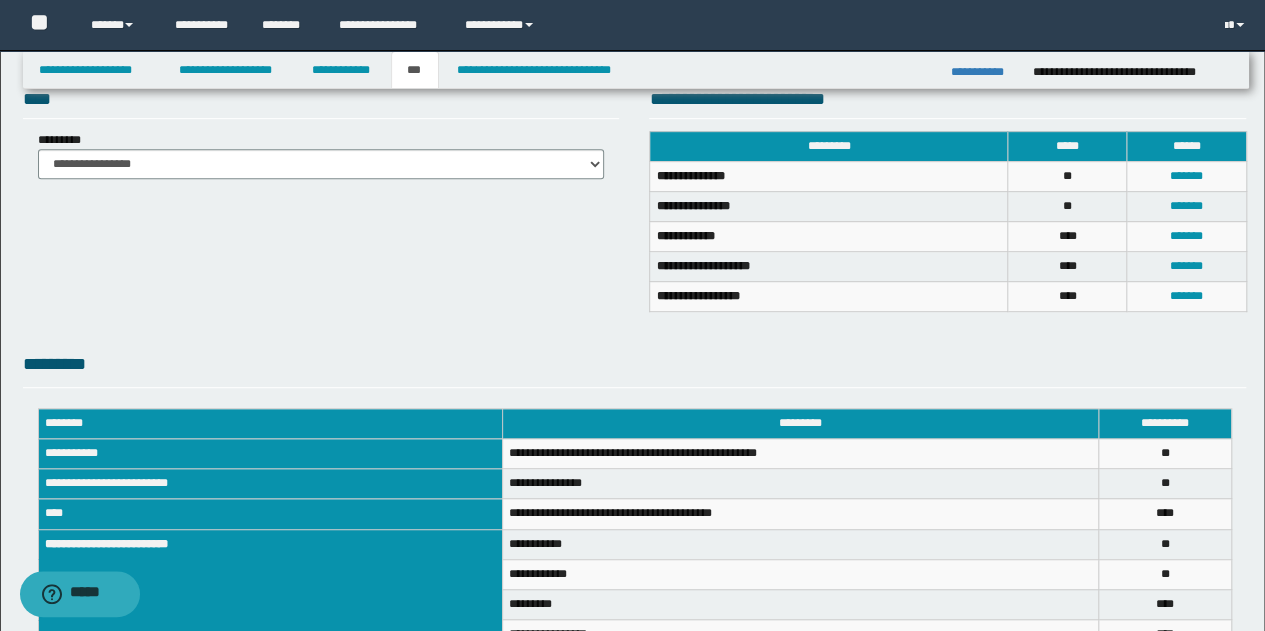 scroll, scrollTop: 629, scrollLeft: 0, axis: vertical 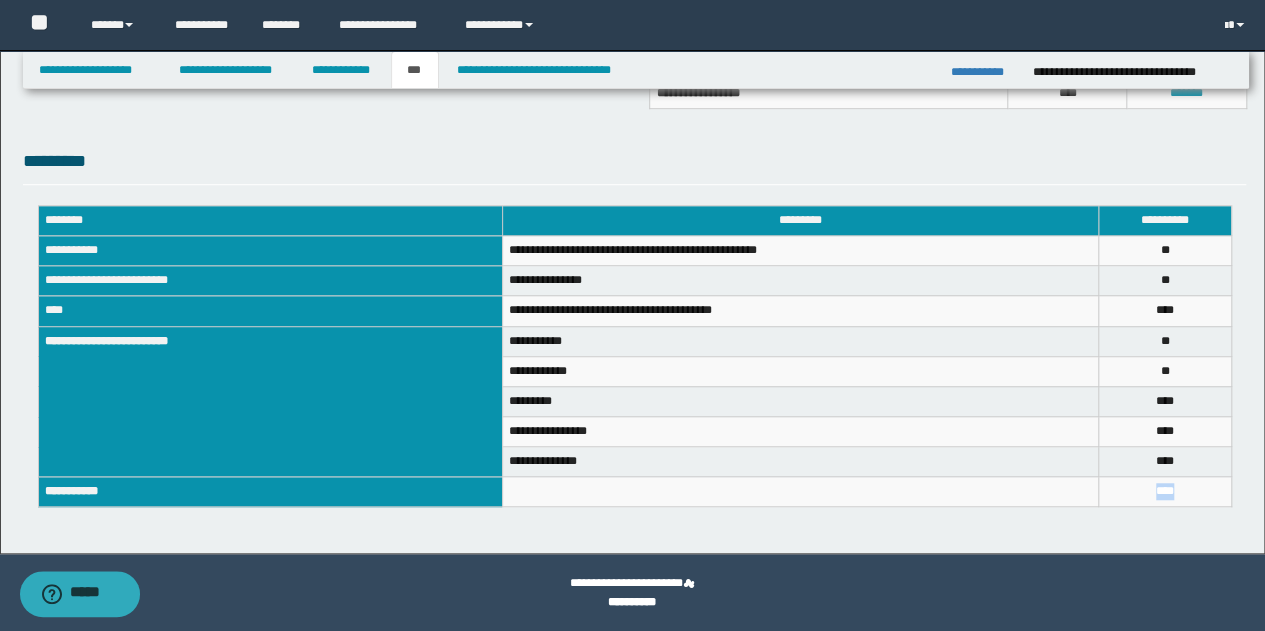 drag, startPoint x: 1189, startPoint y: 488, endPoint x: 1132, endPoint y: 493, distance: 57.21888 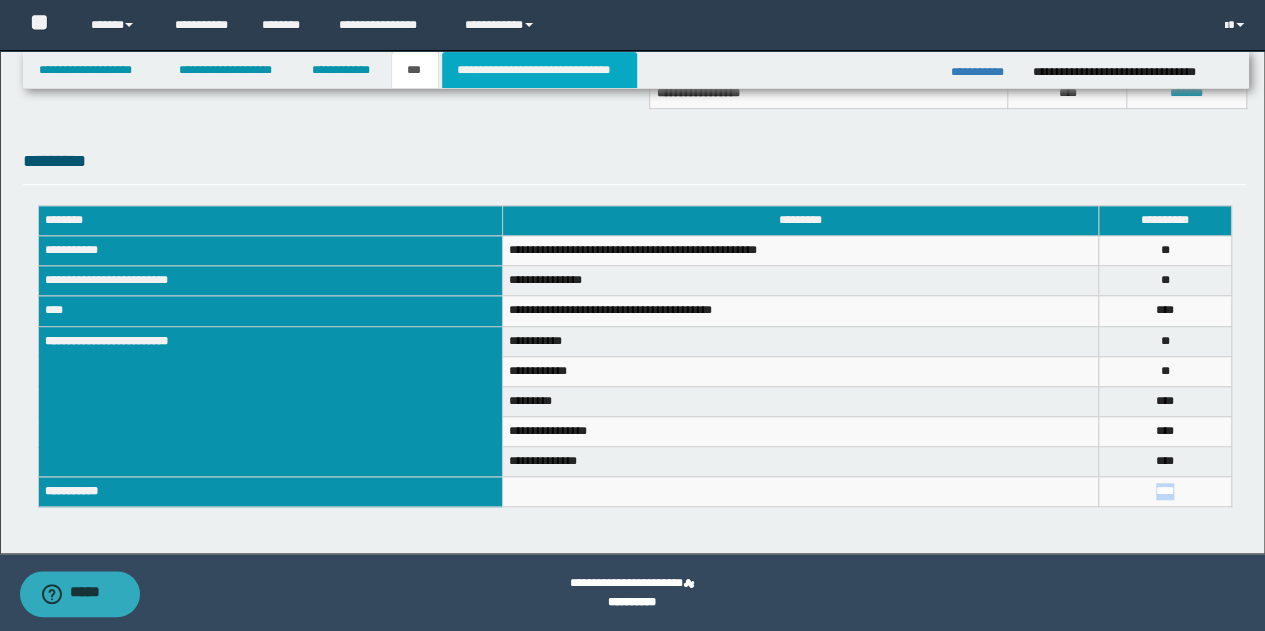 click on "**********" at bounding box center (539, 70) 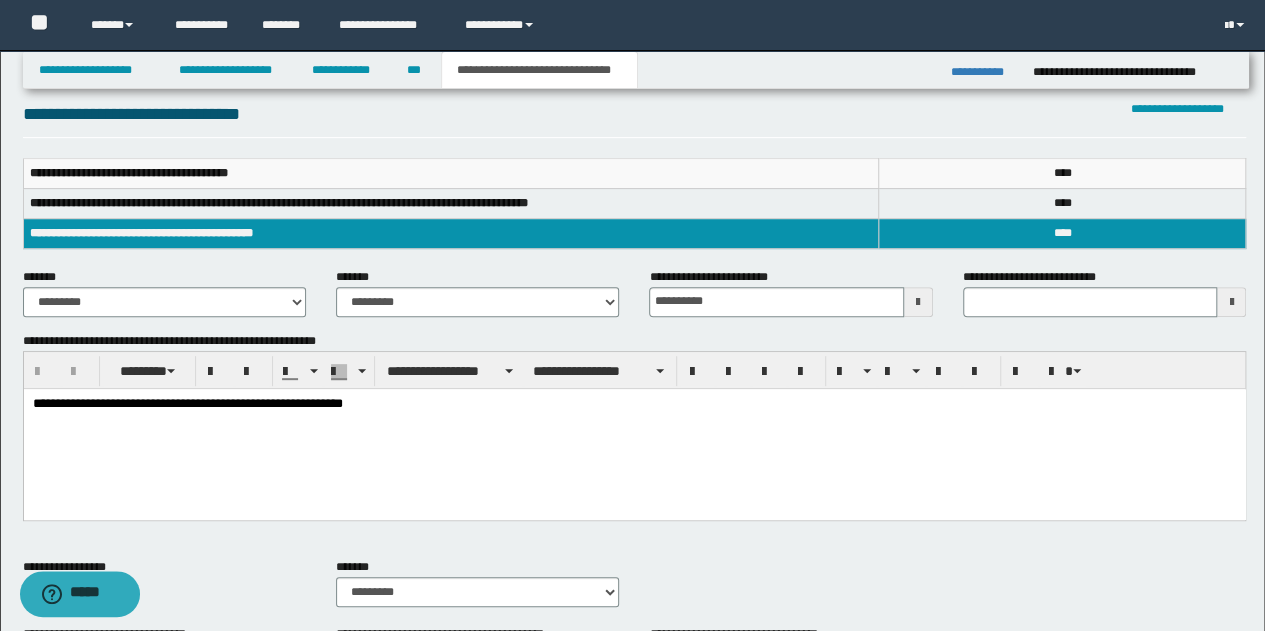 scroll, scrollTop: 229, scrollLeft: 0, axis: vertical 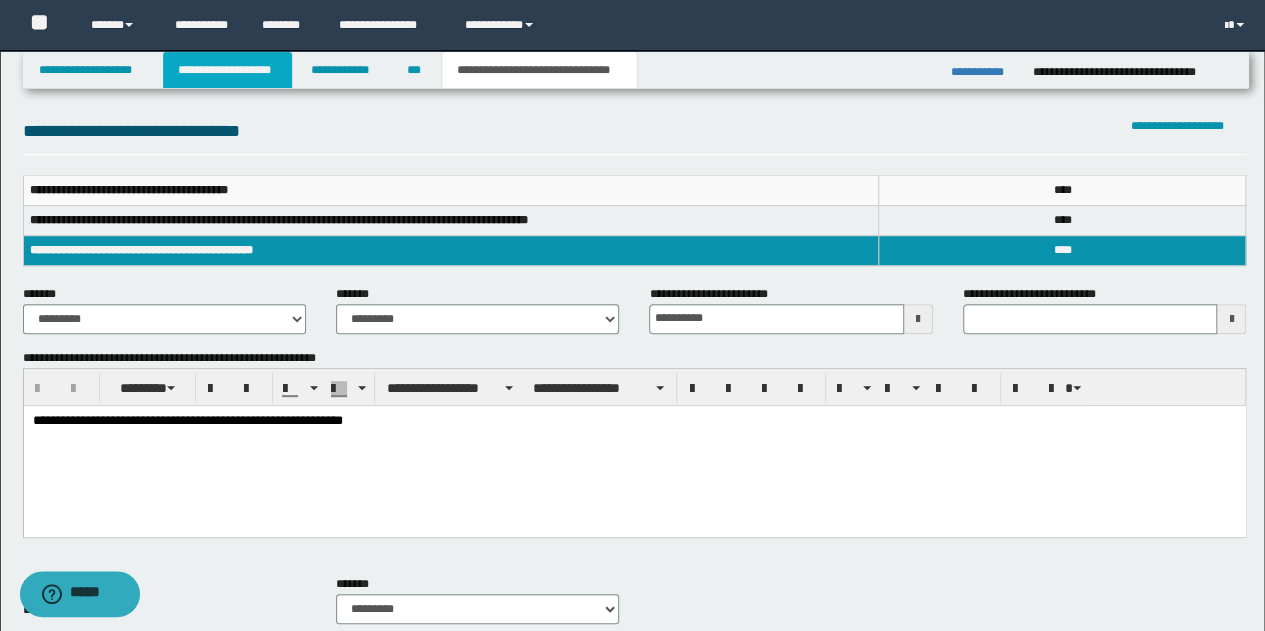 click on "**********" at bounding box center (227, 70) 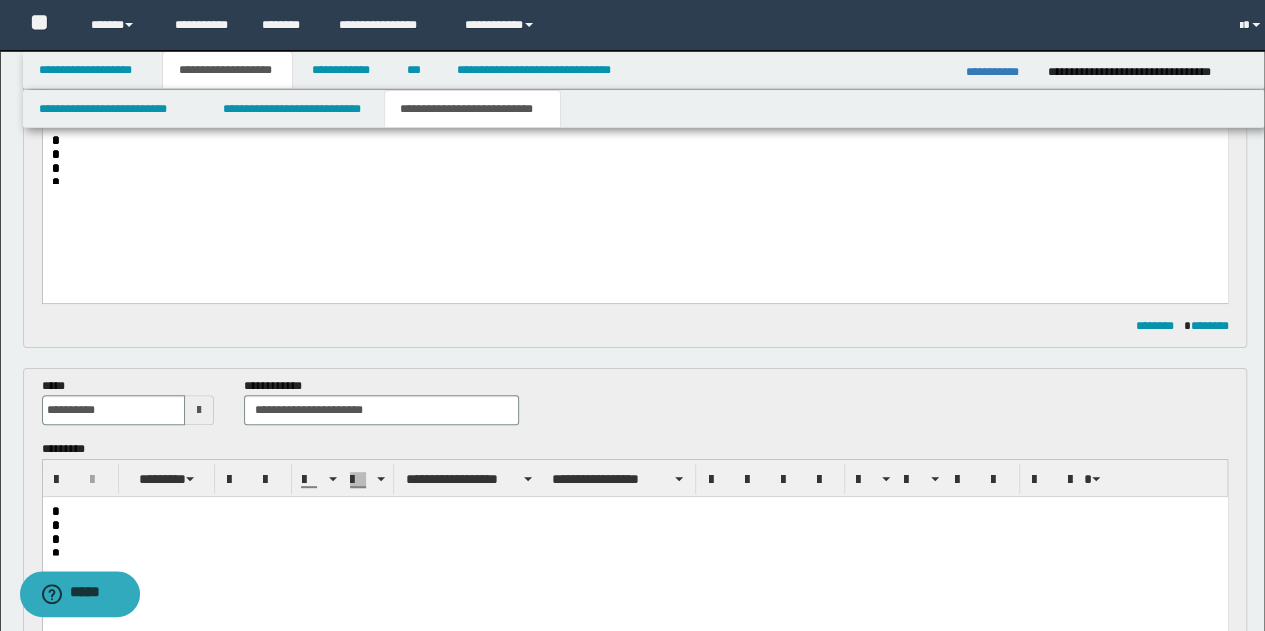 scroll, scrollTop: 260, scrollLeft: 0, axis: vertical 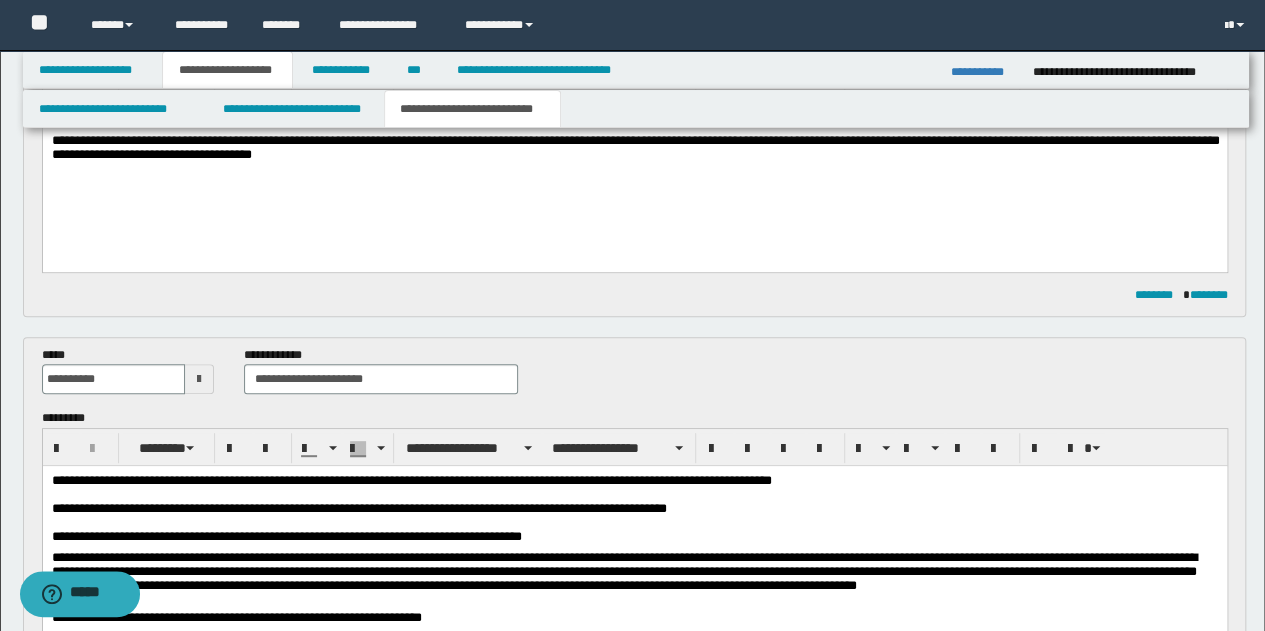 click on "**********" at bounding box center (472, 109) 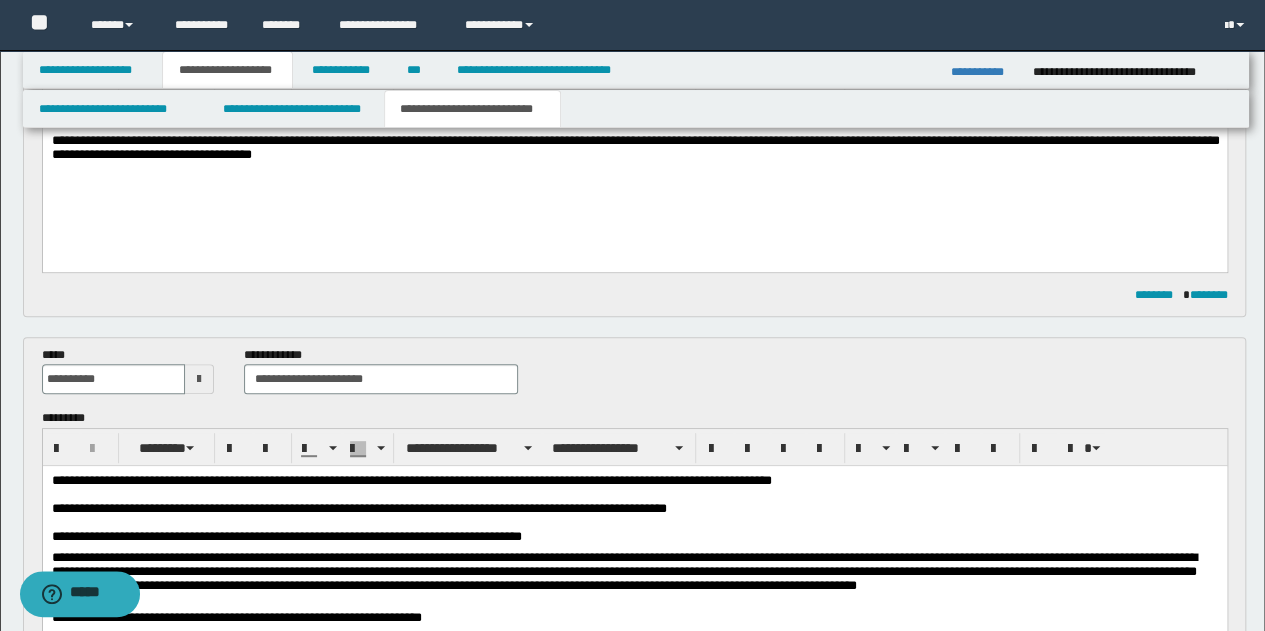 scroll, scrollTop: 360, scrollLeft: 0, axis: vertical 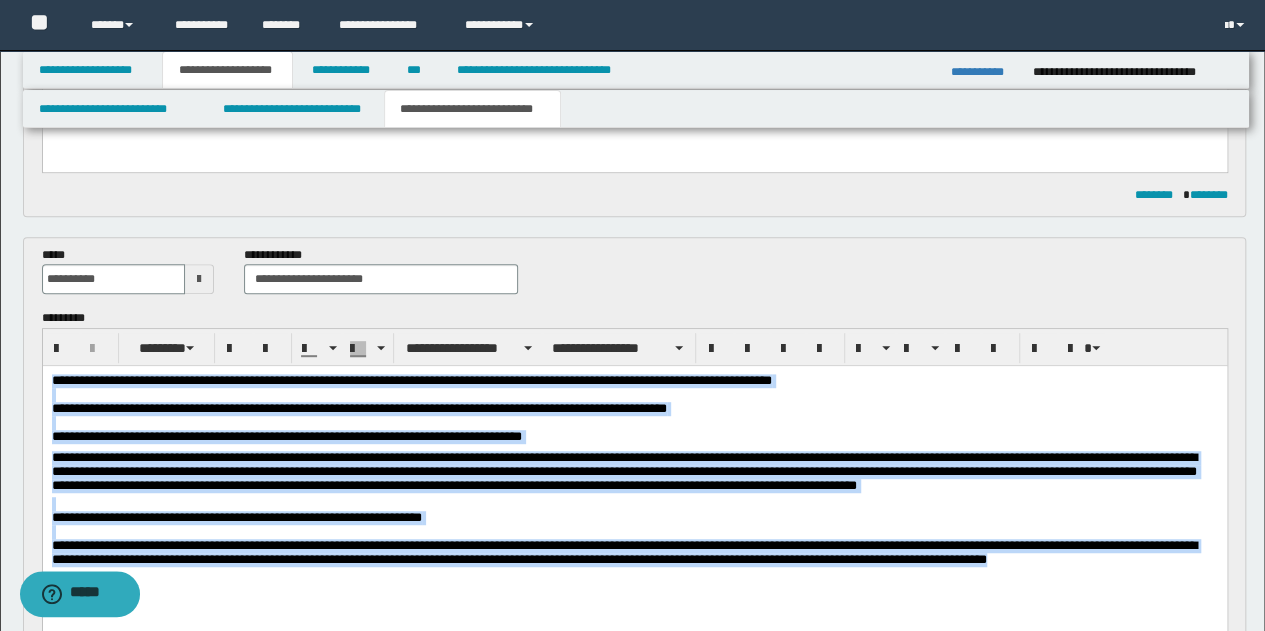 drag, startPoint x: 51, startPoint y: 383, endPoint x: 1092, endPoint y: 570, distance: 1057.6625 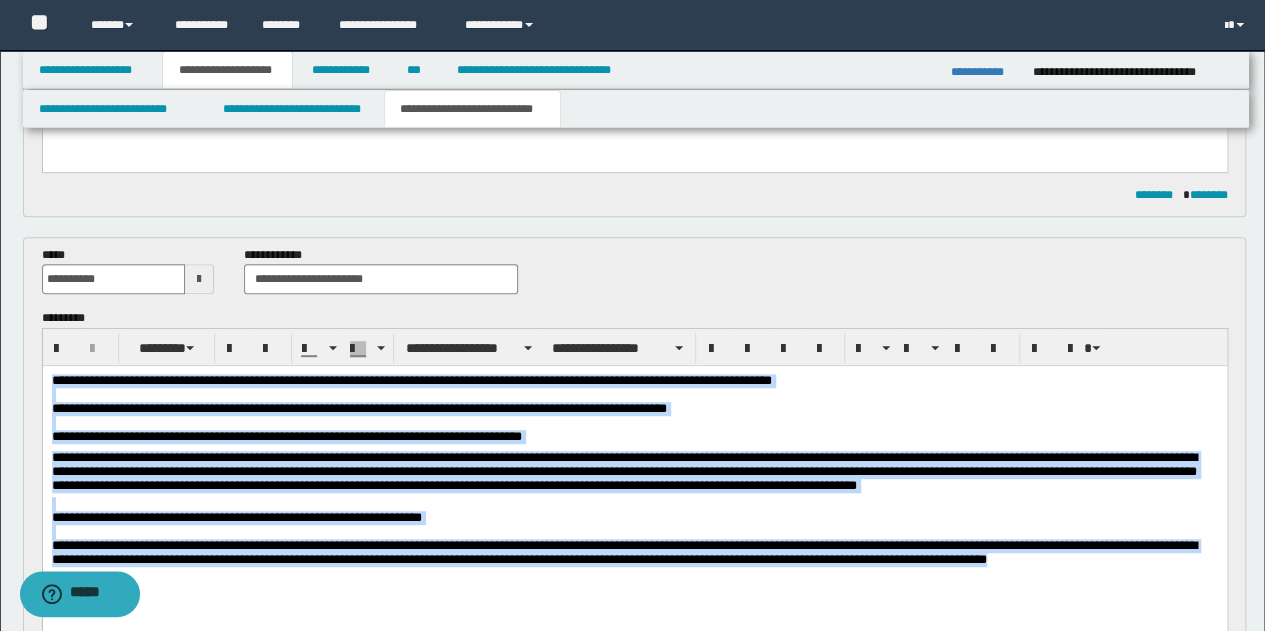 click on "**********" at bounding box center [634, 498] 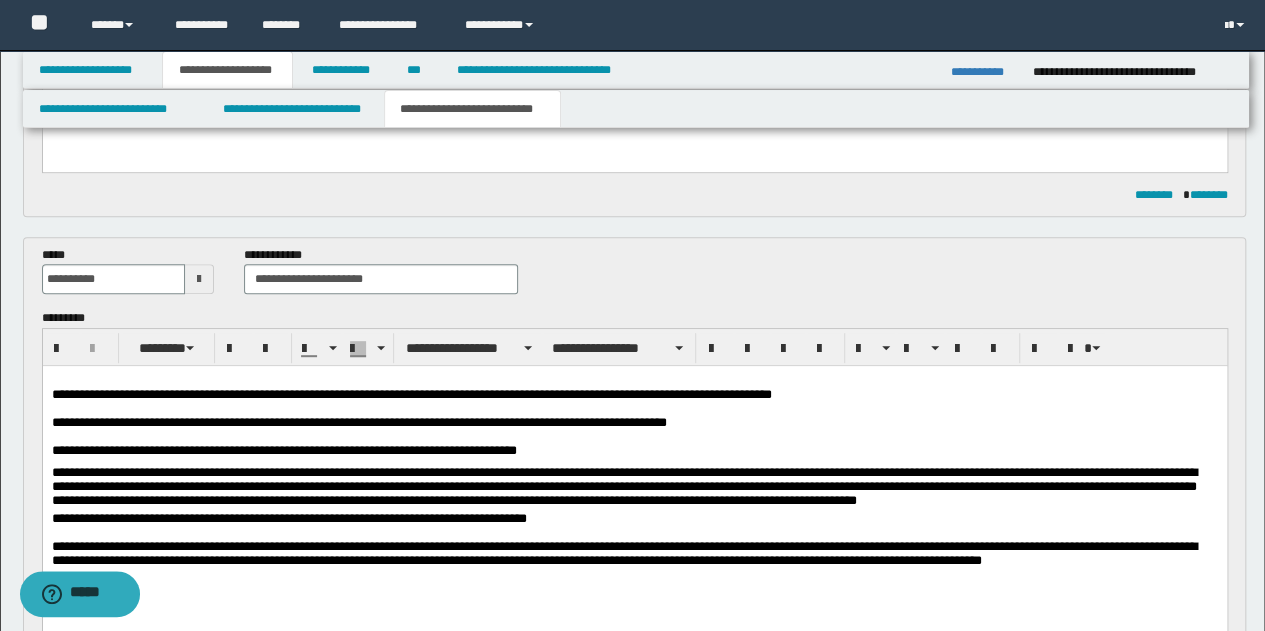 click on "**********" at bounding box center [634, 498] 